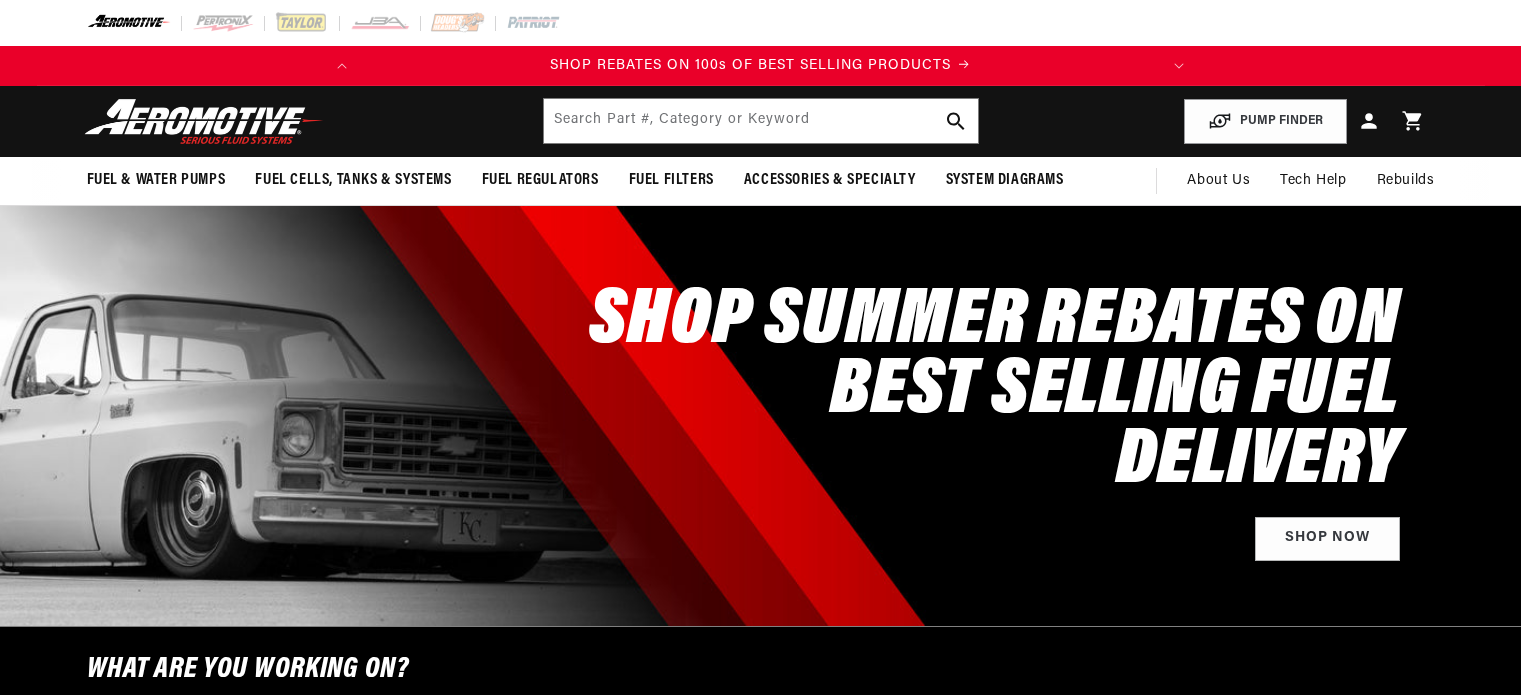 scroll, scrollTop: 0, scrollLeft: 0, axis: both 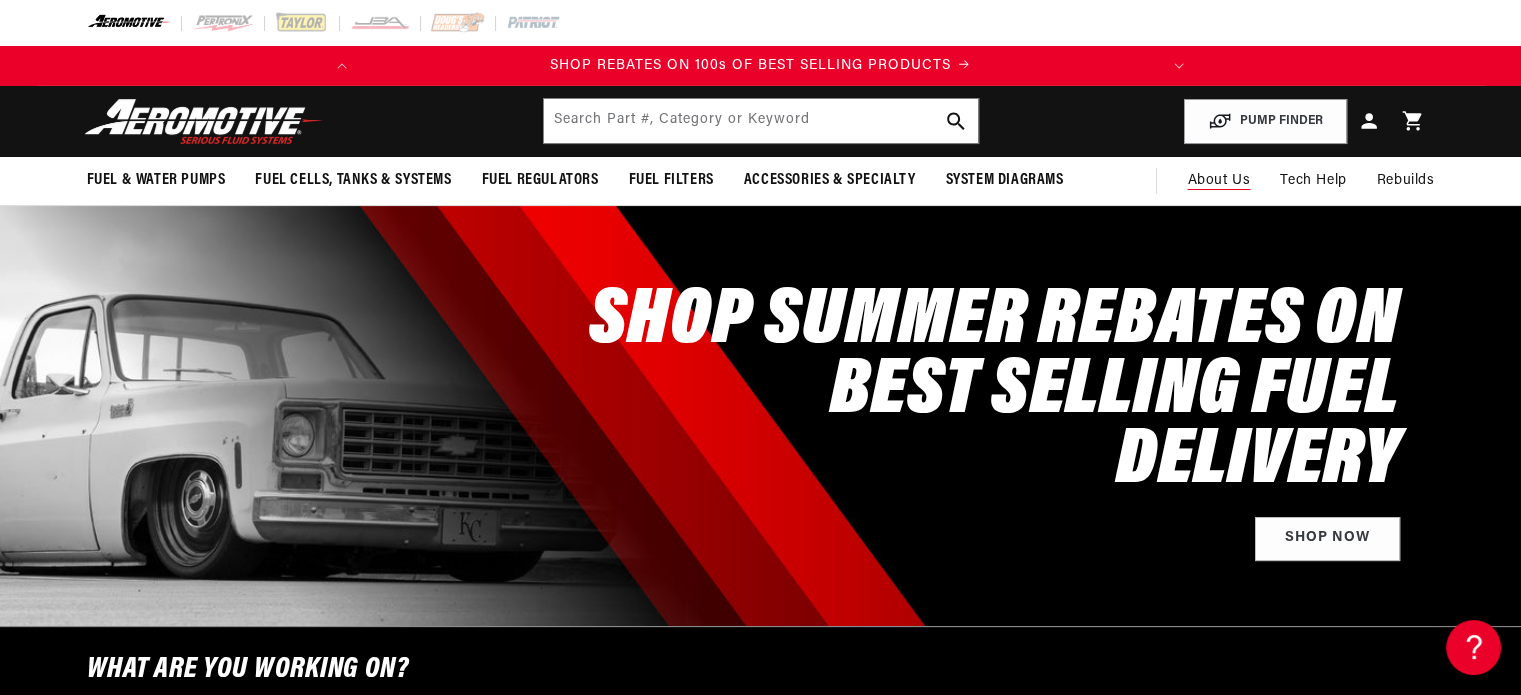 click on "About Us" at bounding box center [1218, 181] 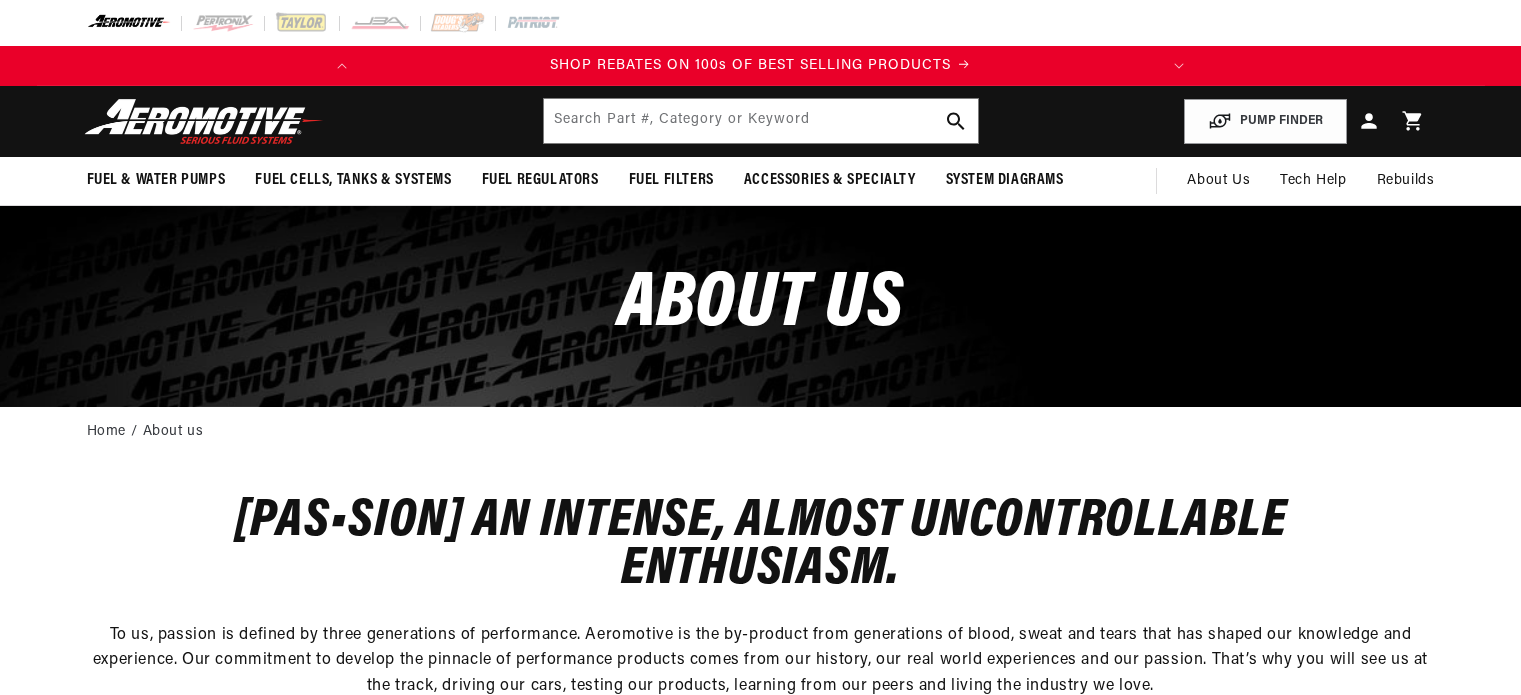 scroll, scrollTop: 0, scrollLeft: 0, axis: both 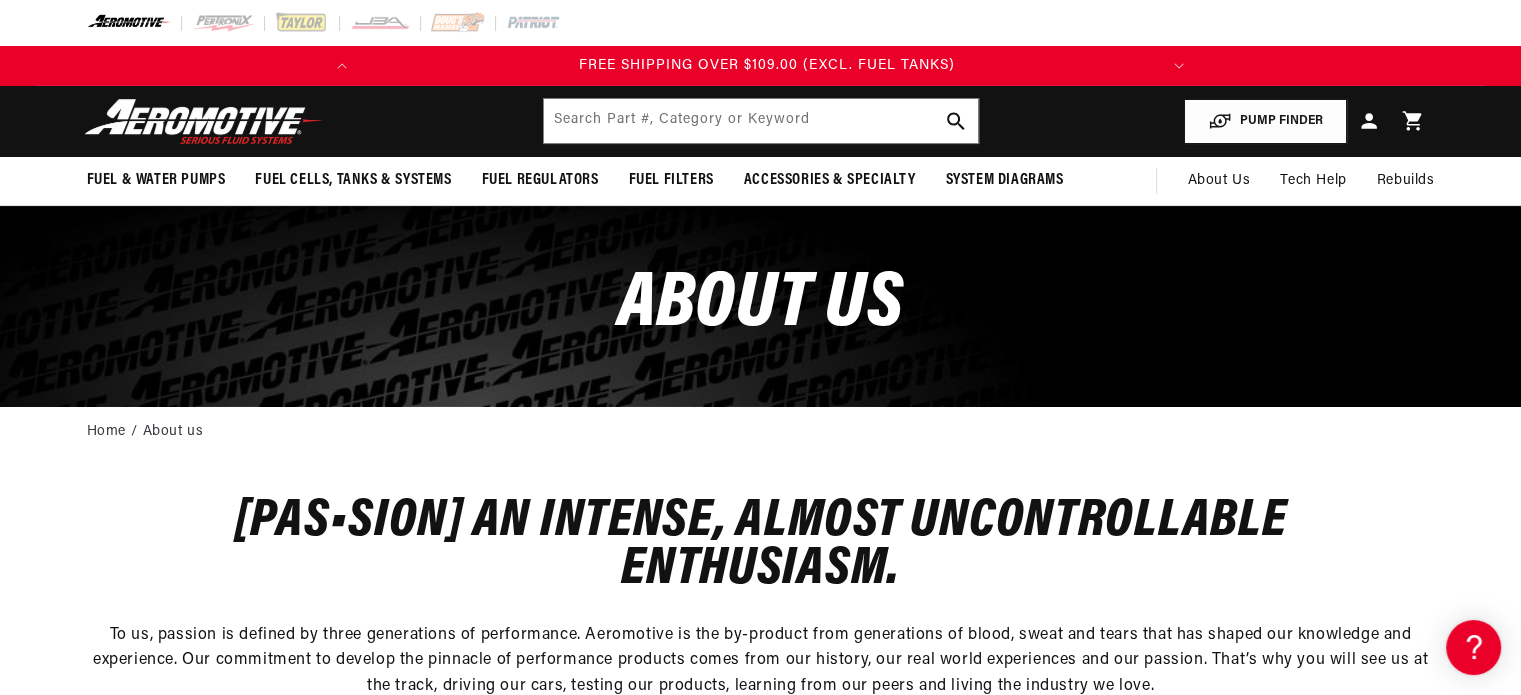 click on "PUMP FINDER" at bounding box center (1265, 121) 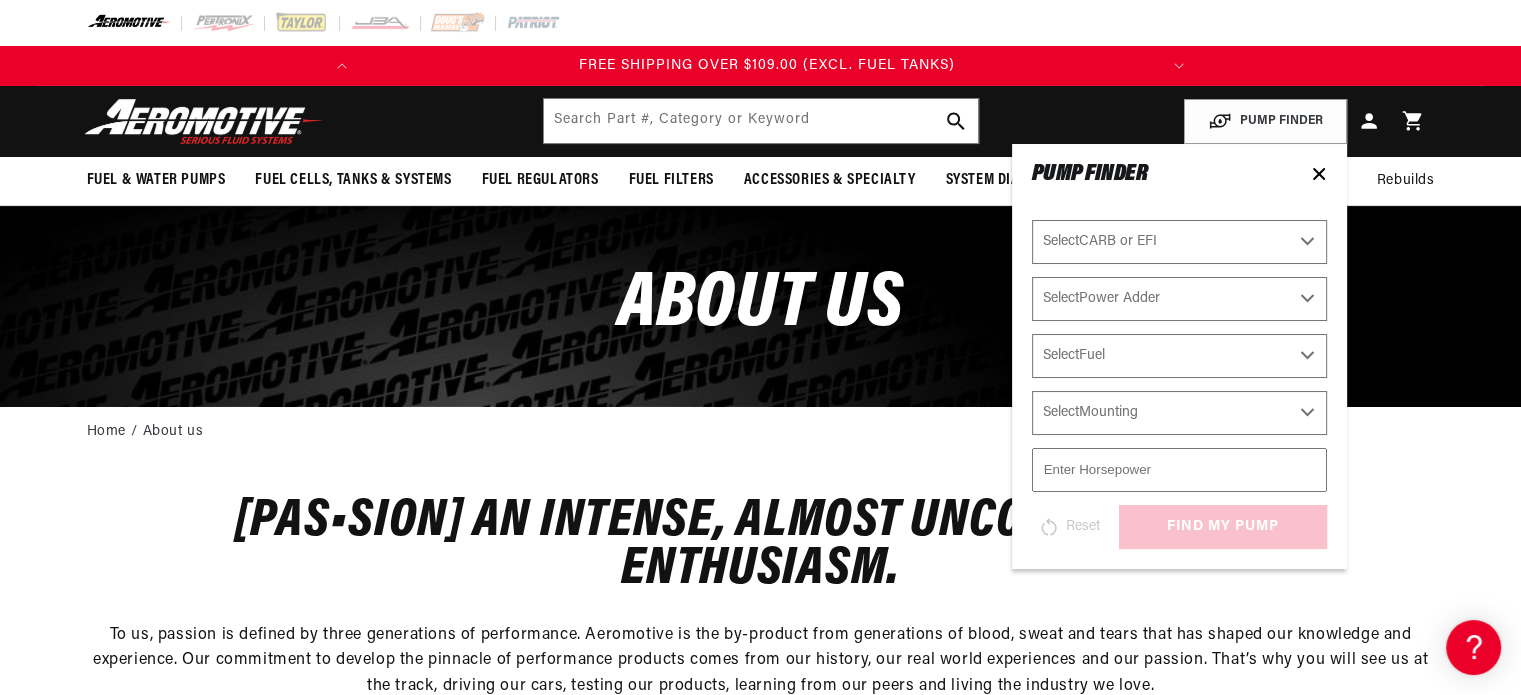click on "Select  CARB or EFI
Carbureted
Fuel Injected" at bounding box center (1179, 242) 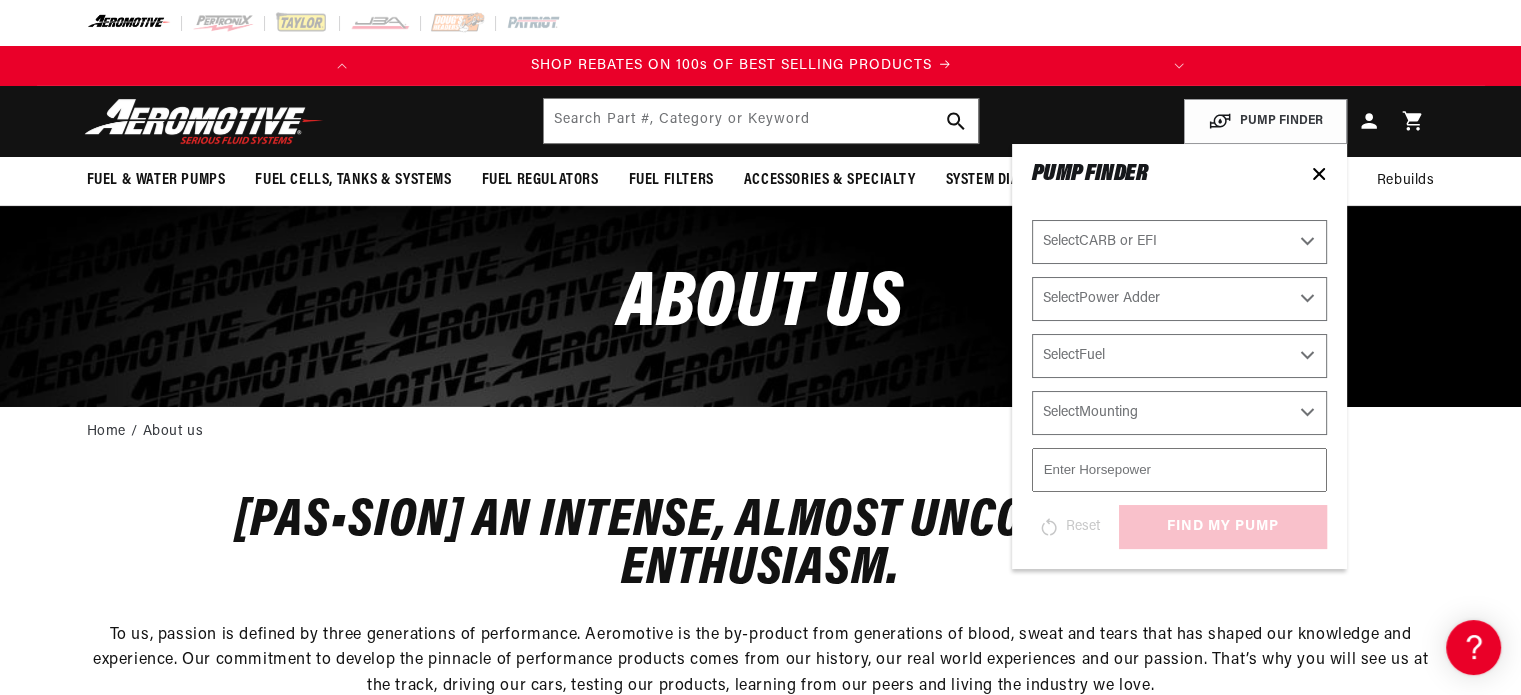 scroll, scrollTop: 0, scrollLeft: 0, axis: both 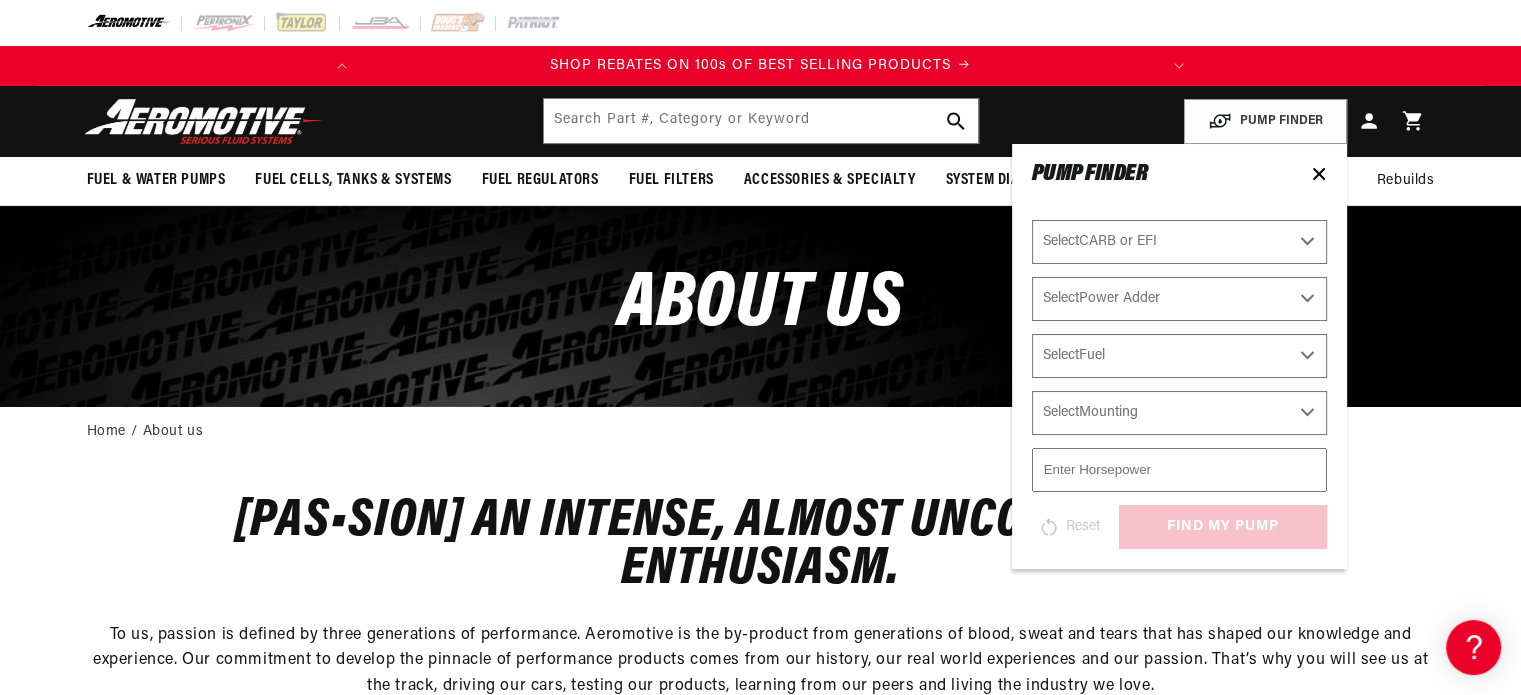 click on "Select  Fuel
E85
Gas" at bounding box center (1179, 356) 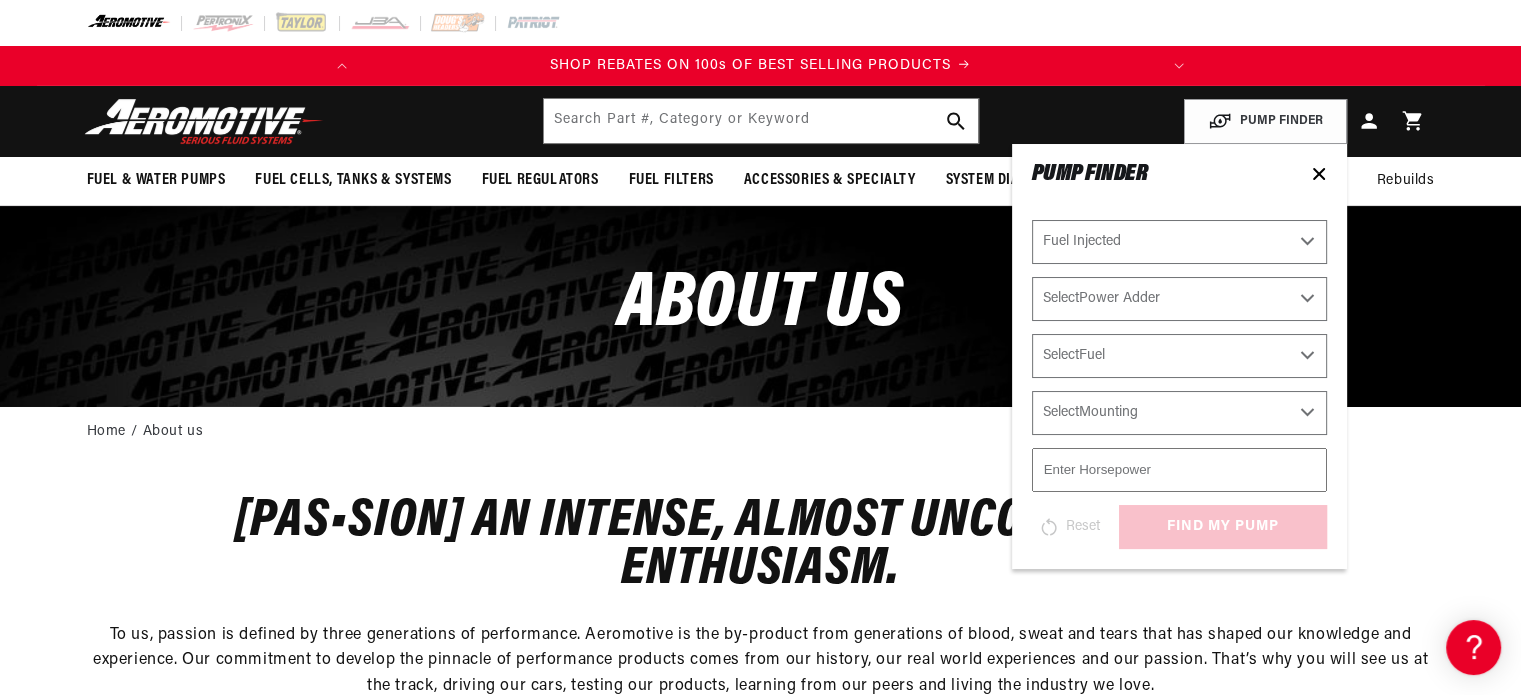 click on "Select  CARB or EFI
Carbureted
Fuel Injected" at bounding box center [1179, 242] 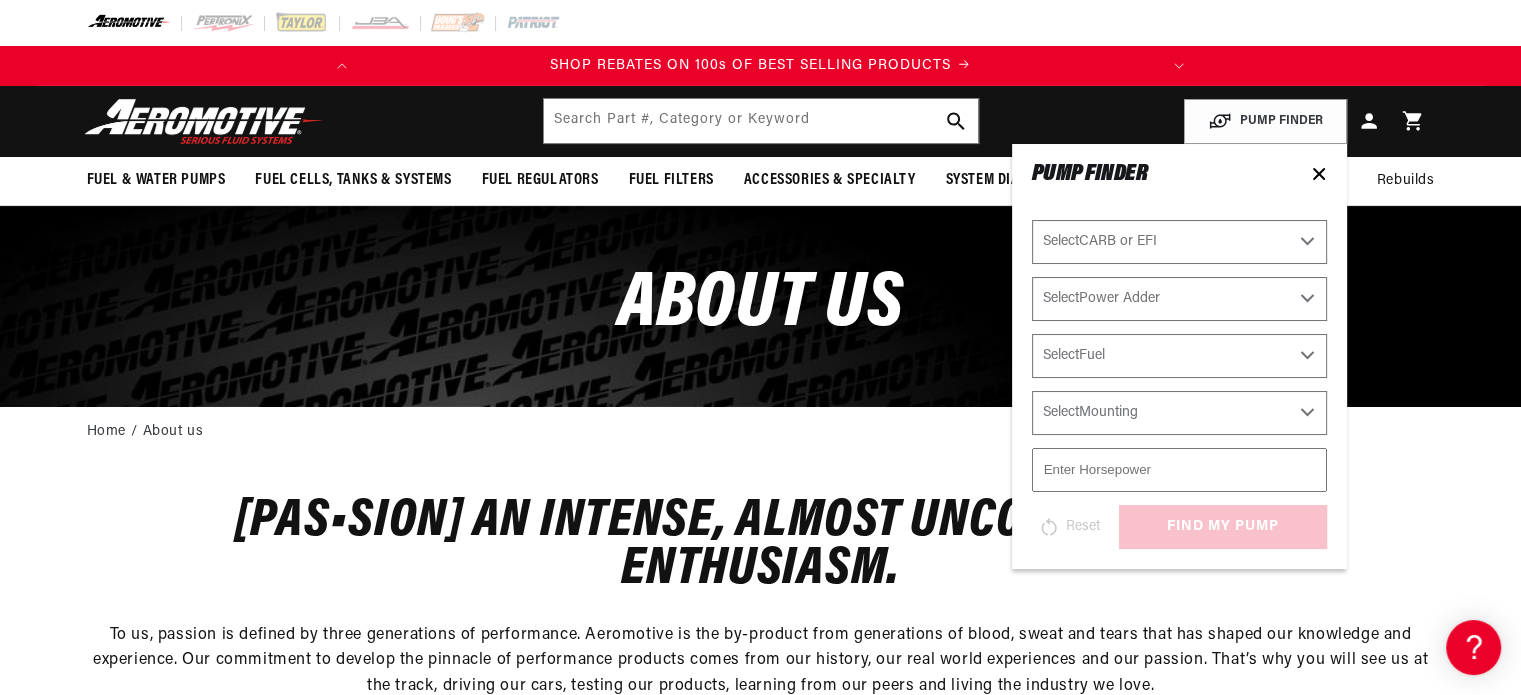 select on "Fuel-Injected" 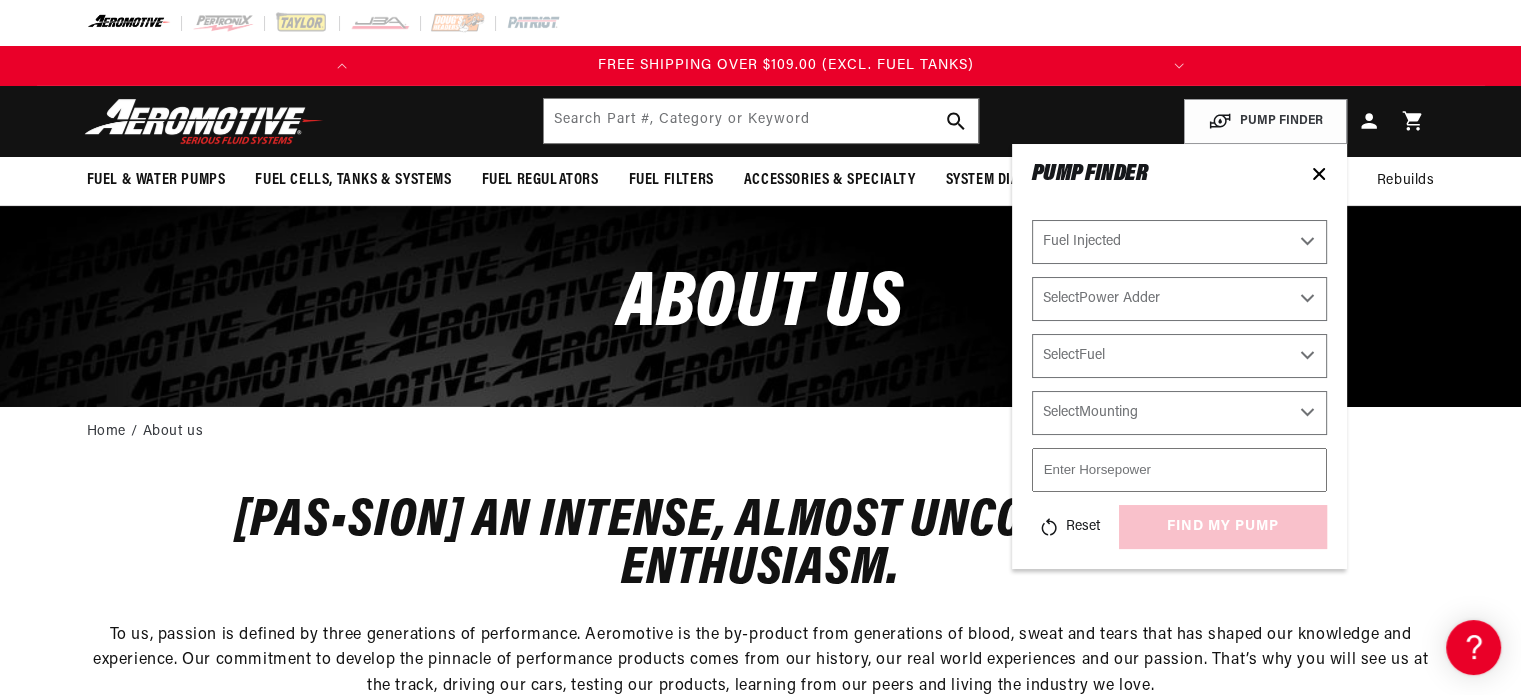 scroll, scrollTop: 0, scrollLeft: 791, axis: horizontal 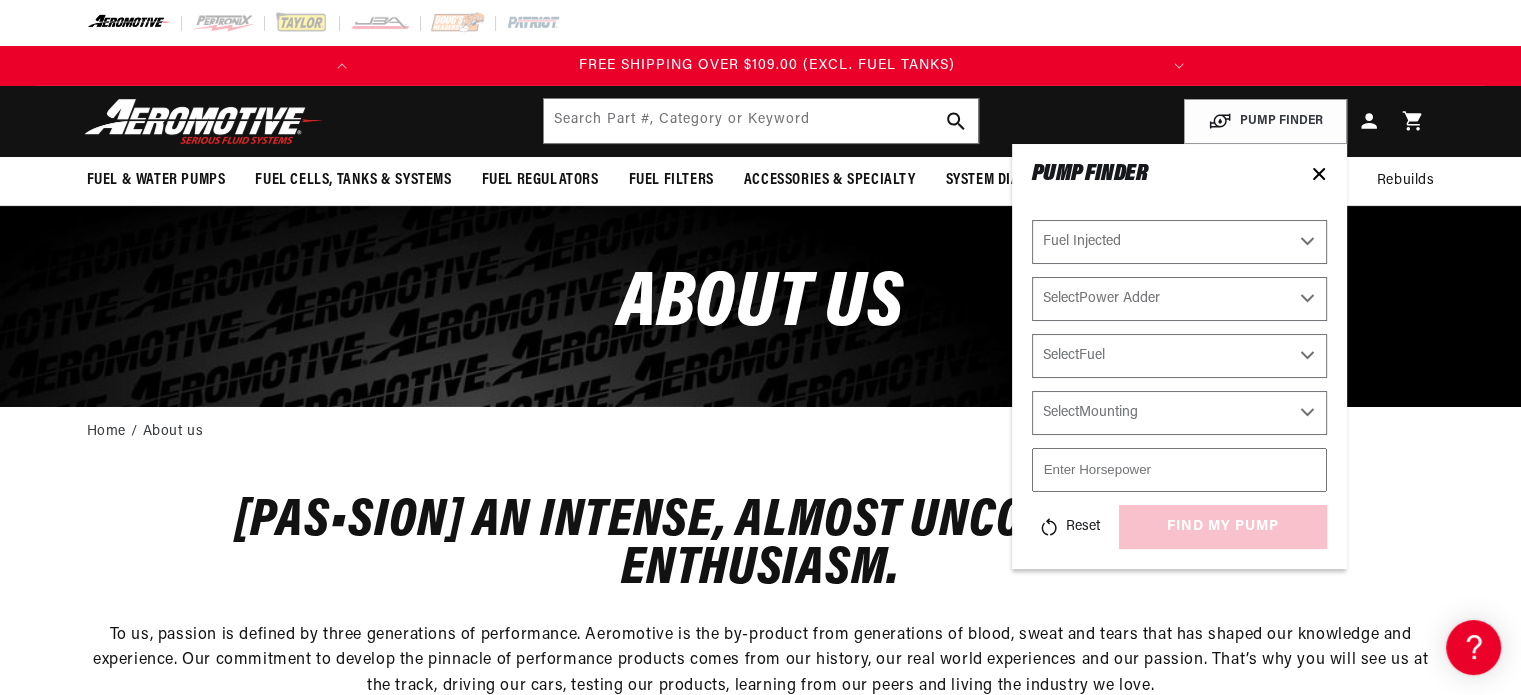 click on "Select  Power Adder
No - Naturally Aspirated
Yes - Forced Induction" at bounding box center (1179, 299) 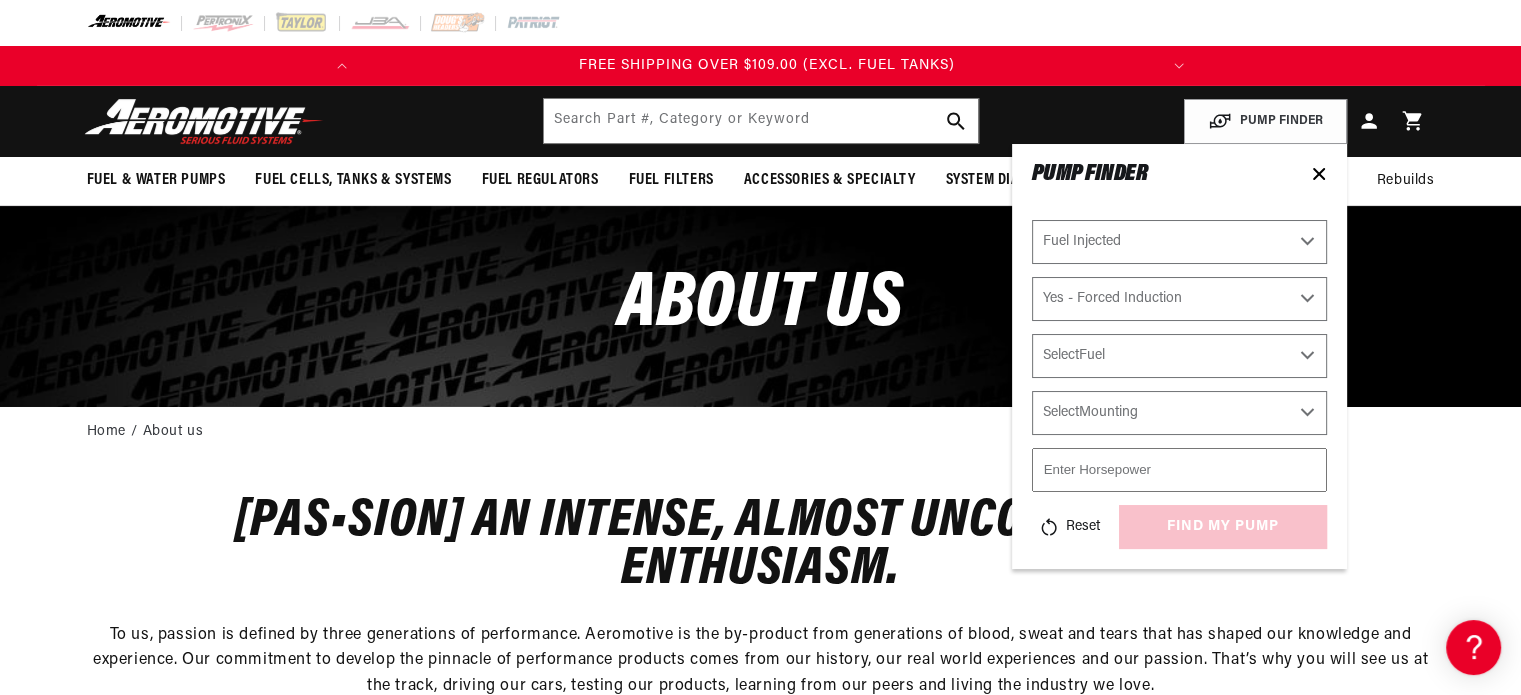 click on "Select  Power Adder
No - Naturally Aspirated
Yes - Forced Induction" at bounding box center [1179, 299] 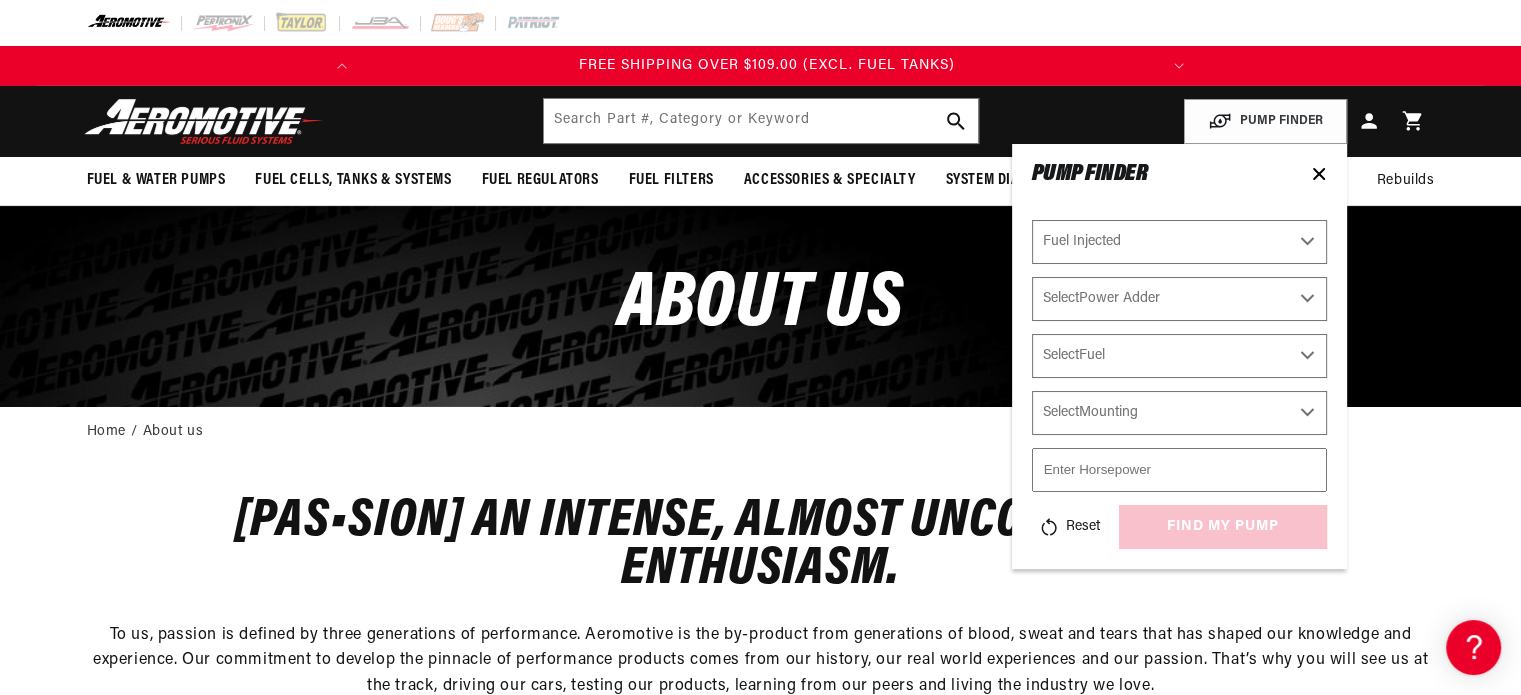 select on "Yes-Forced-Induction" 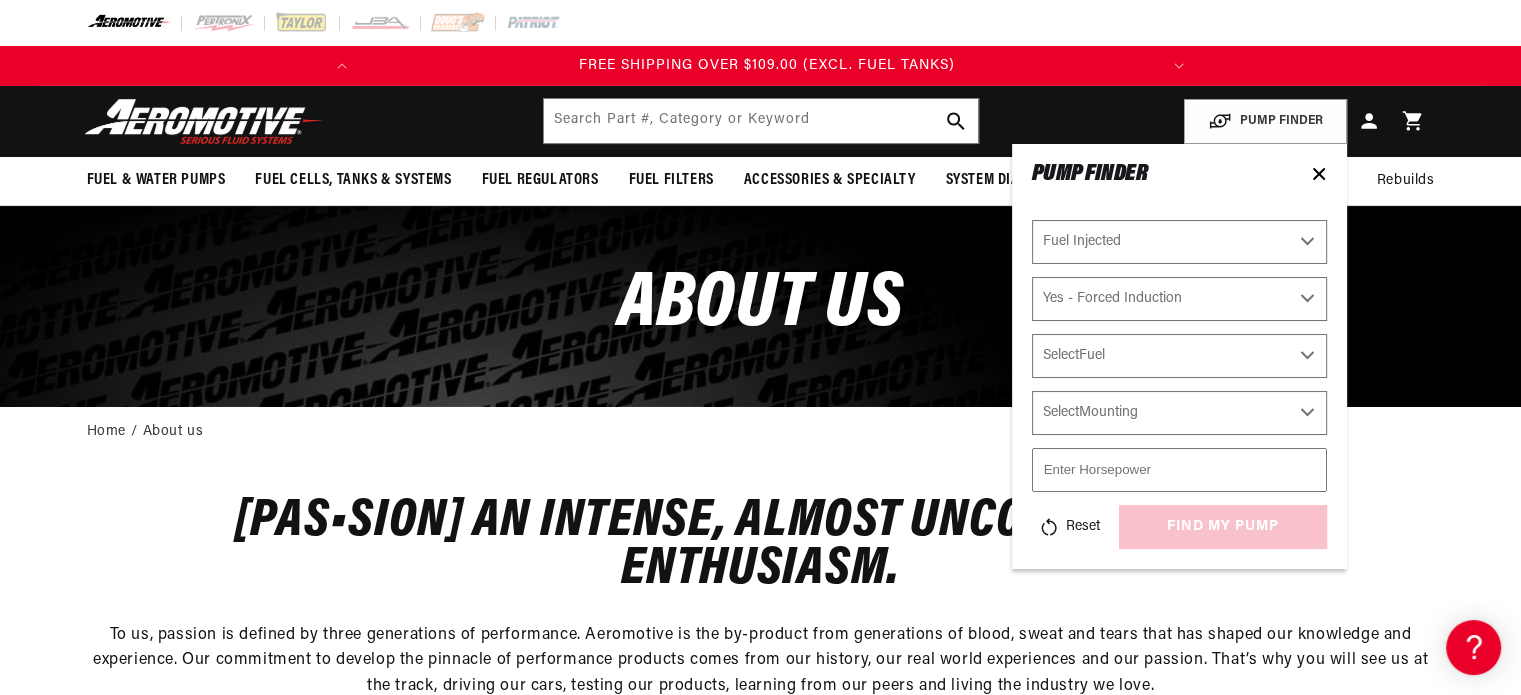 click on "Select  Fuel
E85
Gas" at bounding box center [1179, 356] 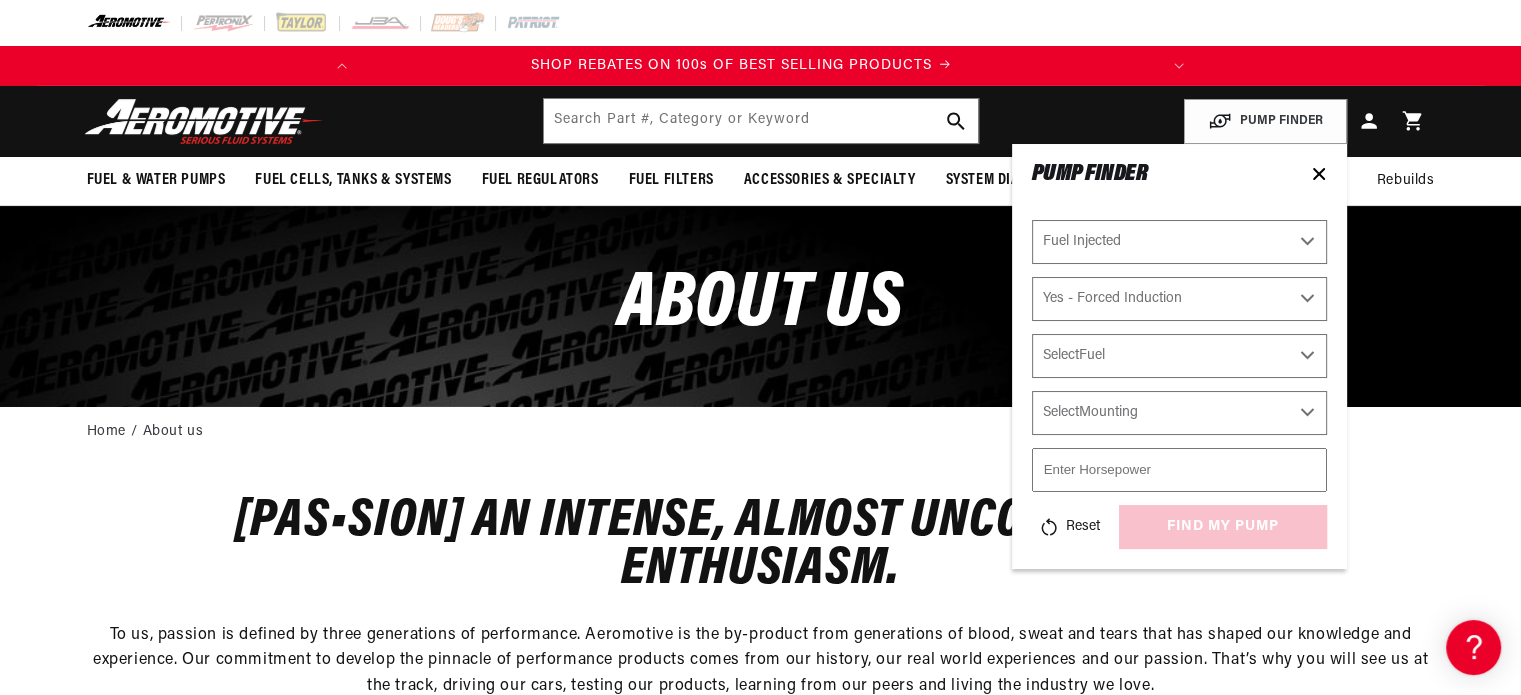 scroll, scrollTop: 0, scrollLeft: 0, axis: both 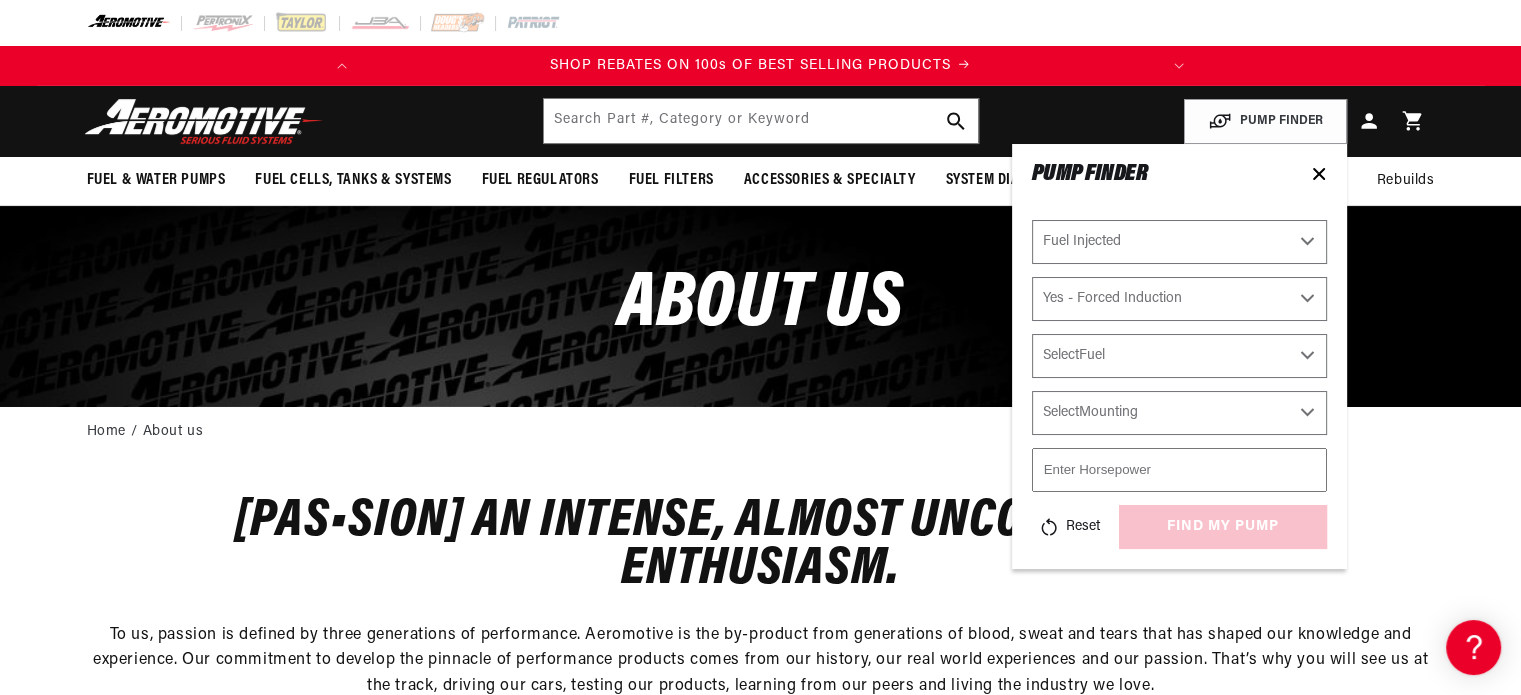 select on "E85" 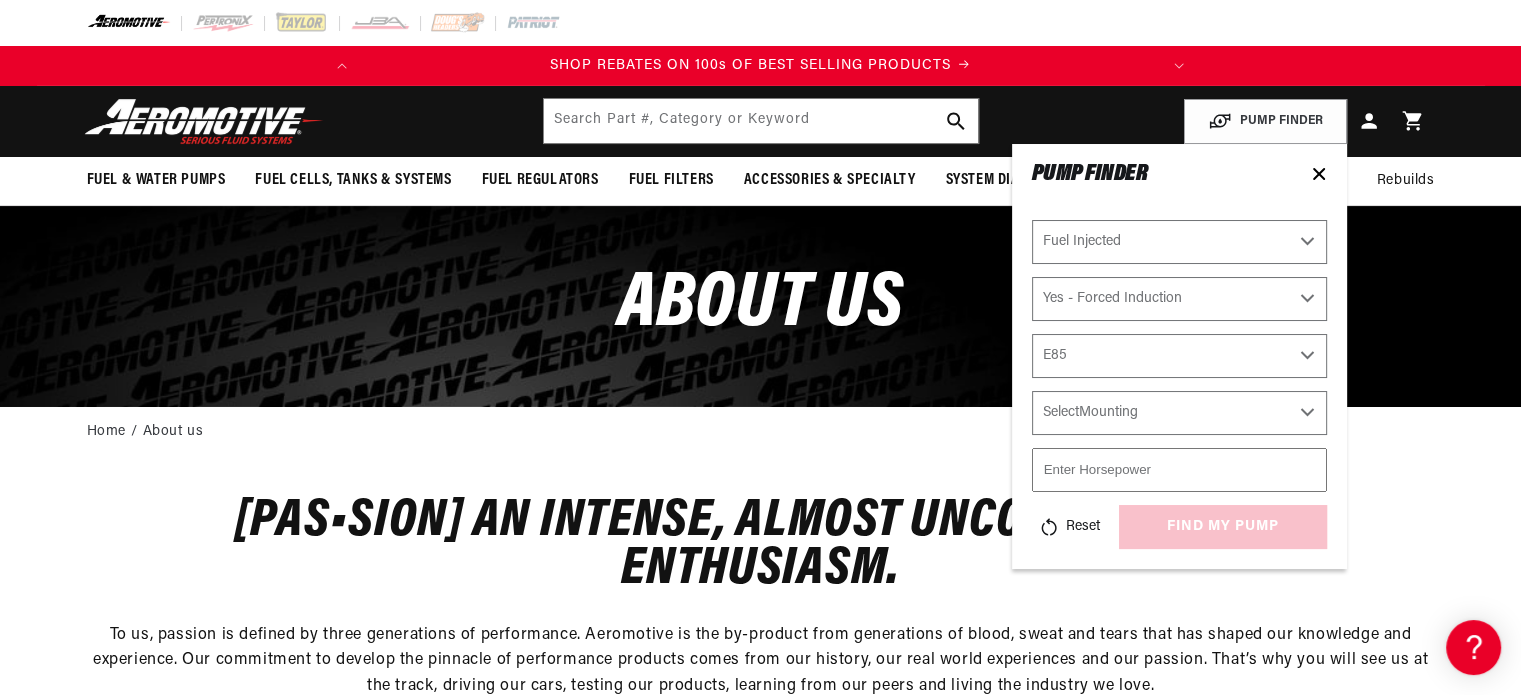 click on "Select  Fuel
E85
Gas" at bounding box center (1179, 356) 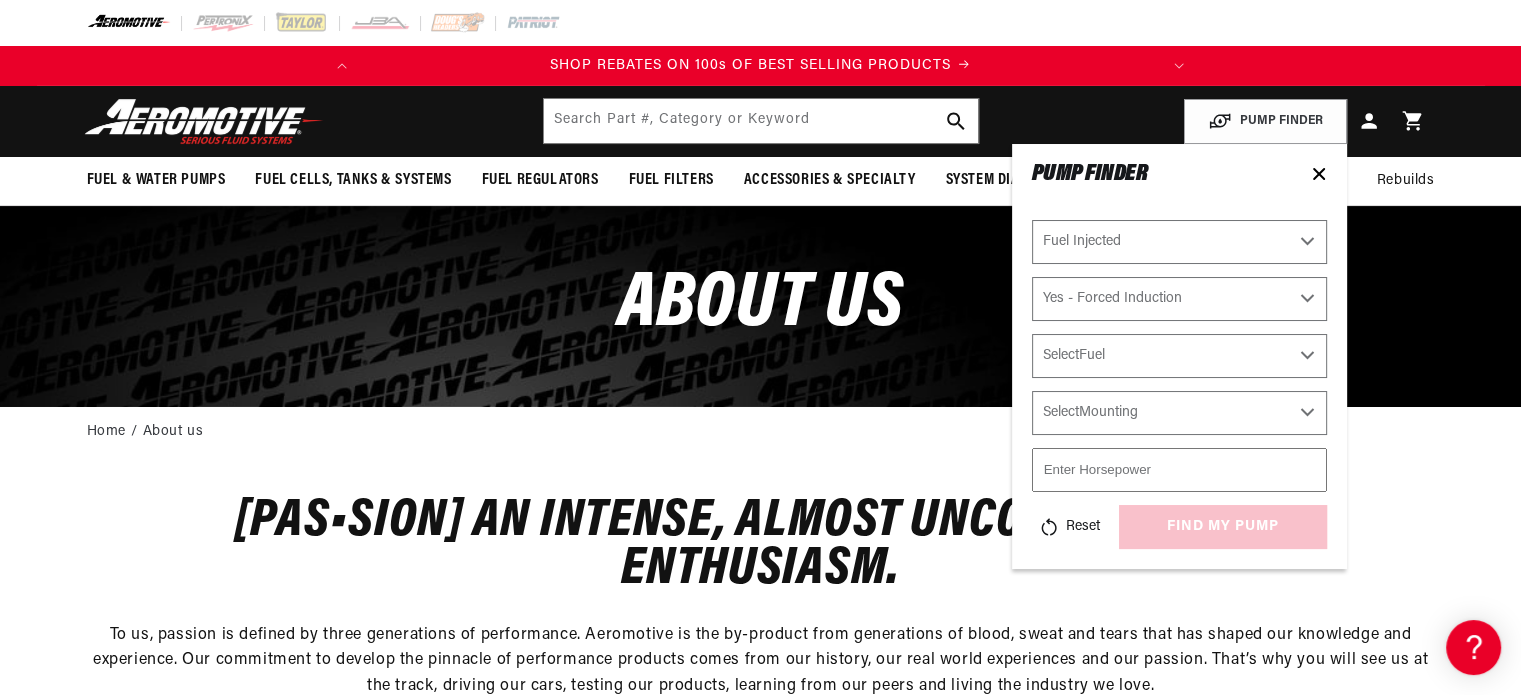 select on "E85" 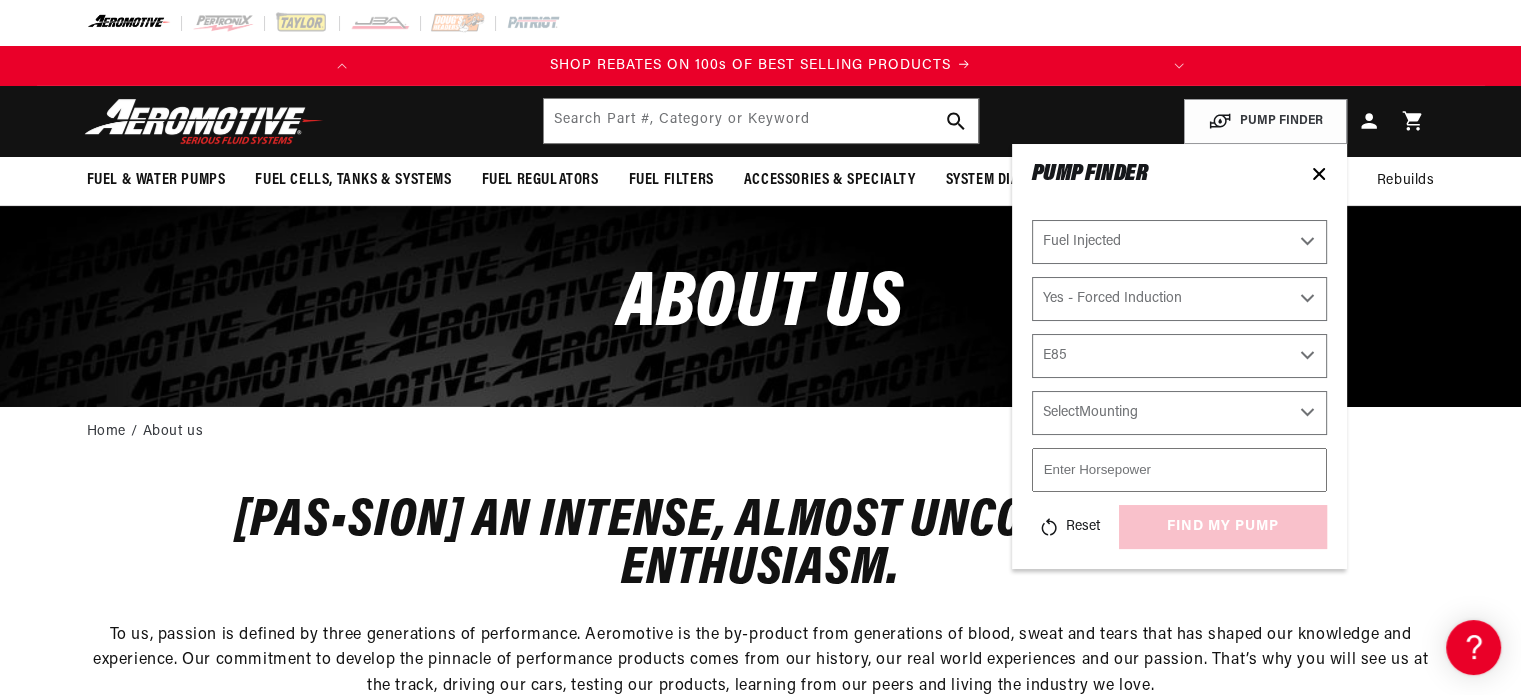 click on "Select  Mounting
External
In-Tank" at bounding box center [1179, 413] 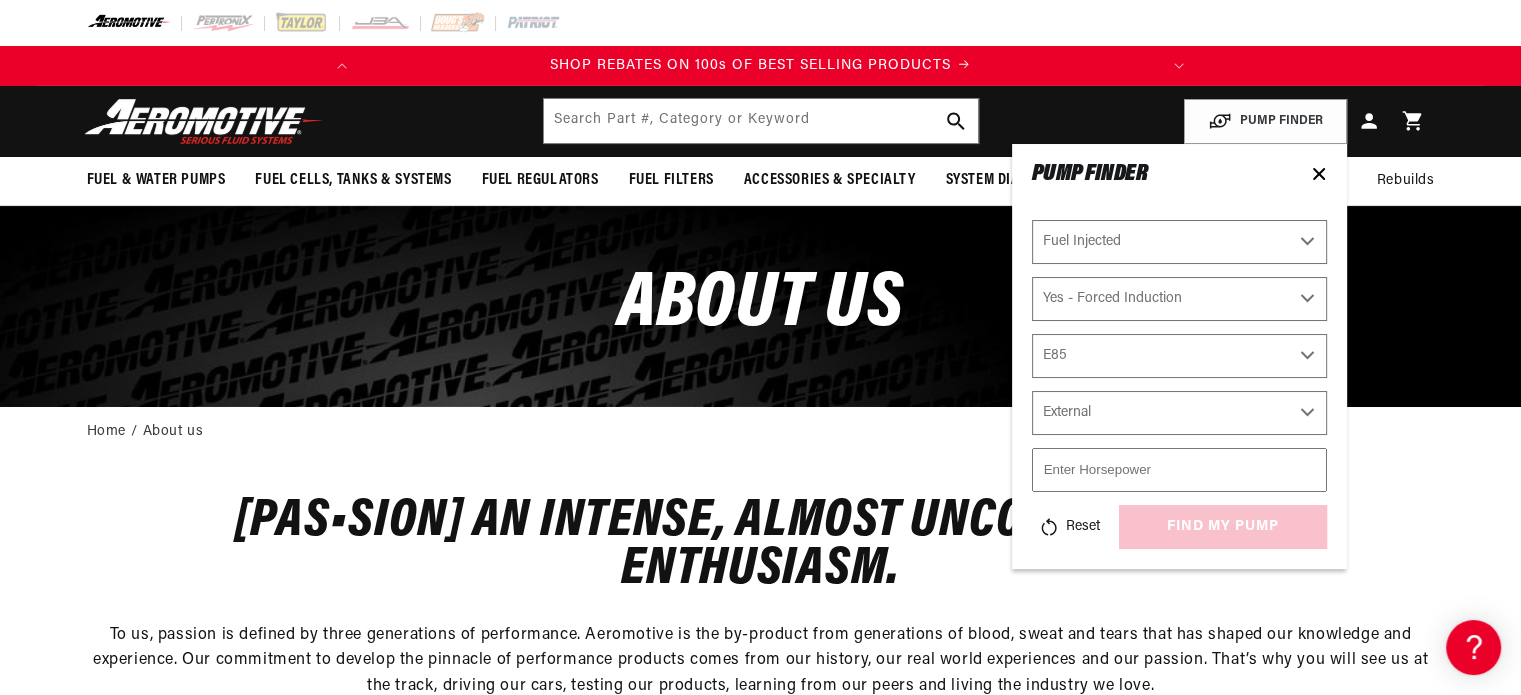 click on "Select  Mounting
External
In-Tank" at bounding box center [1179, 413] 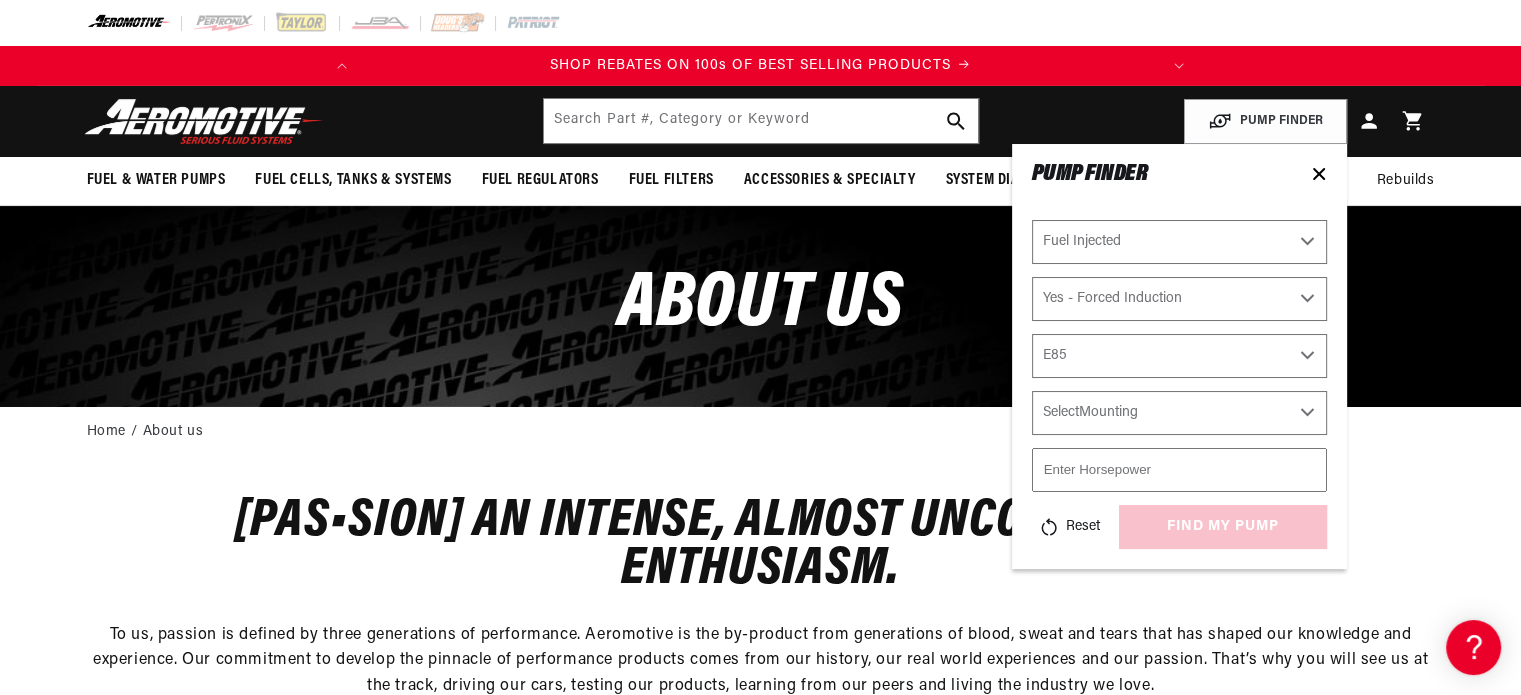 select on "External" 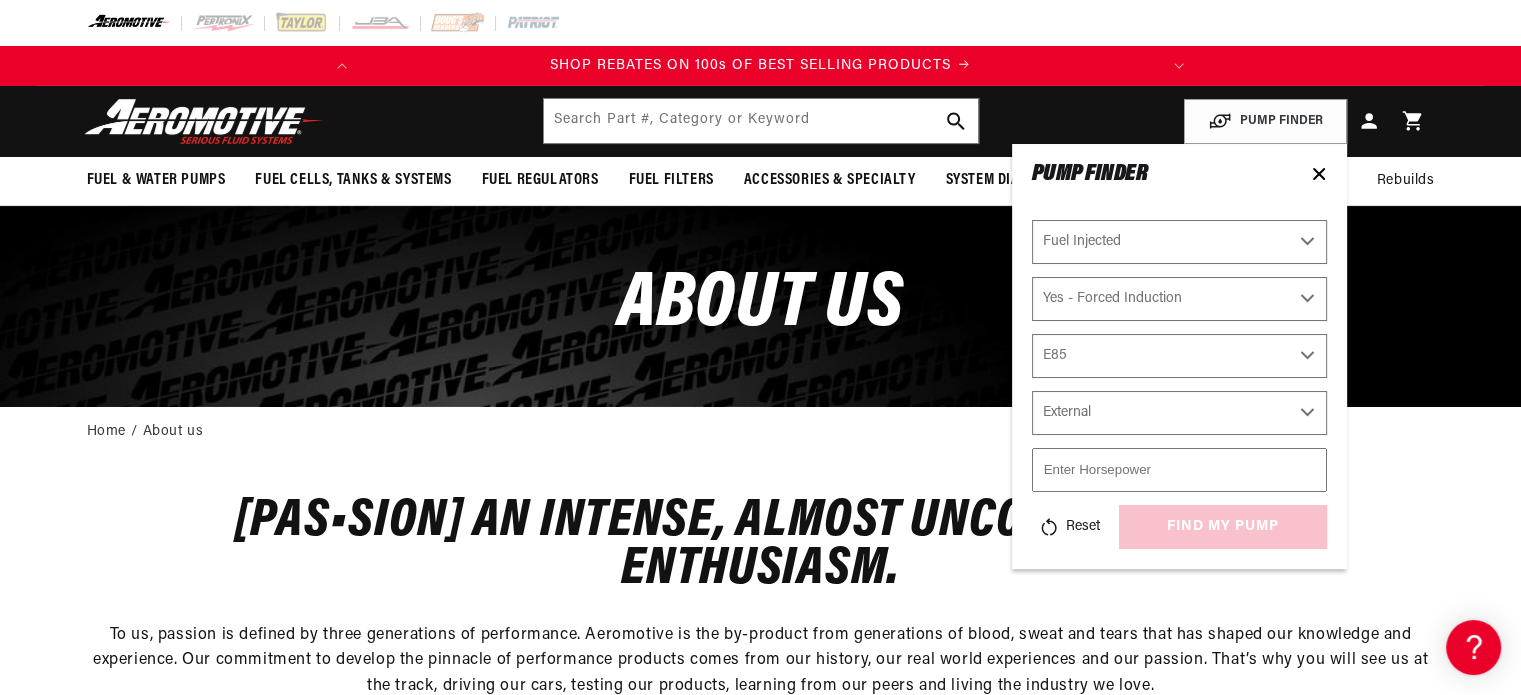 click at bounding box center [1179, 470] 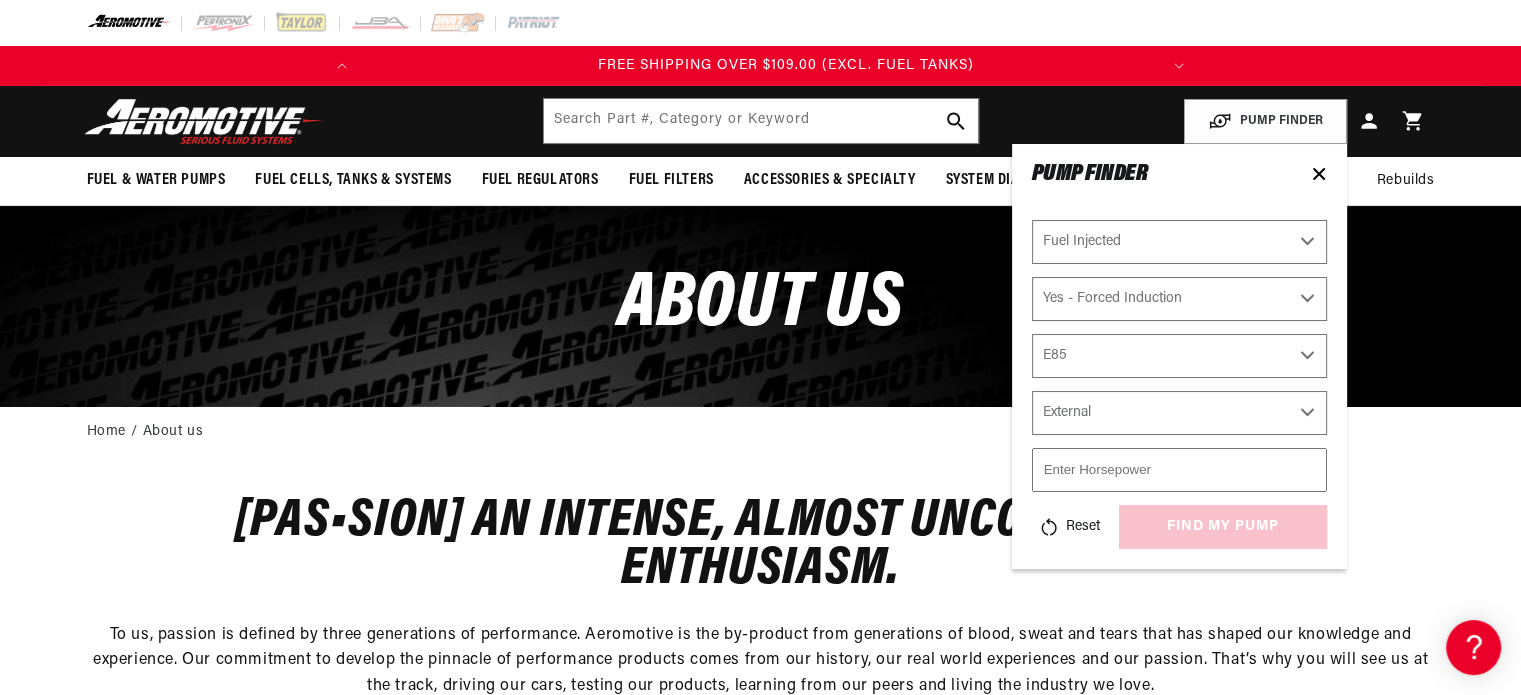 scroll, scrollTop: 0, scrollLeft: 791, axis: horizontal 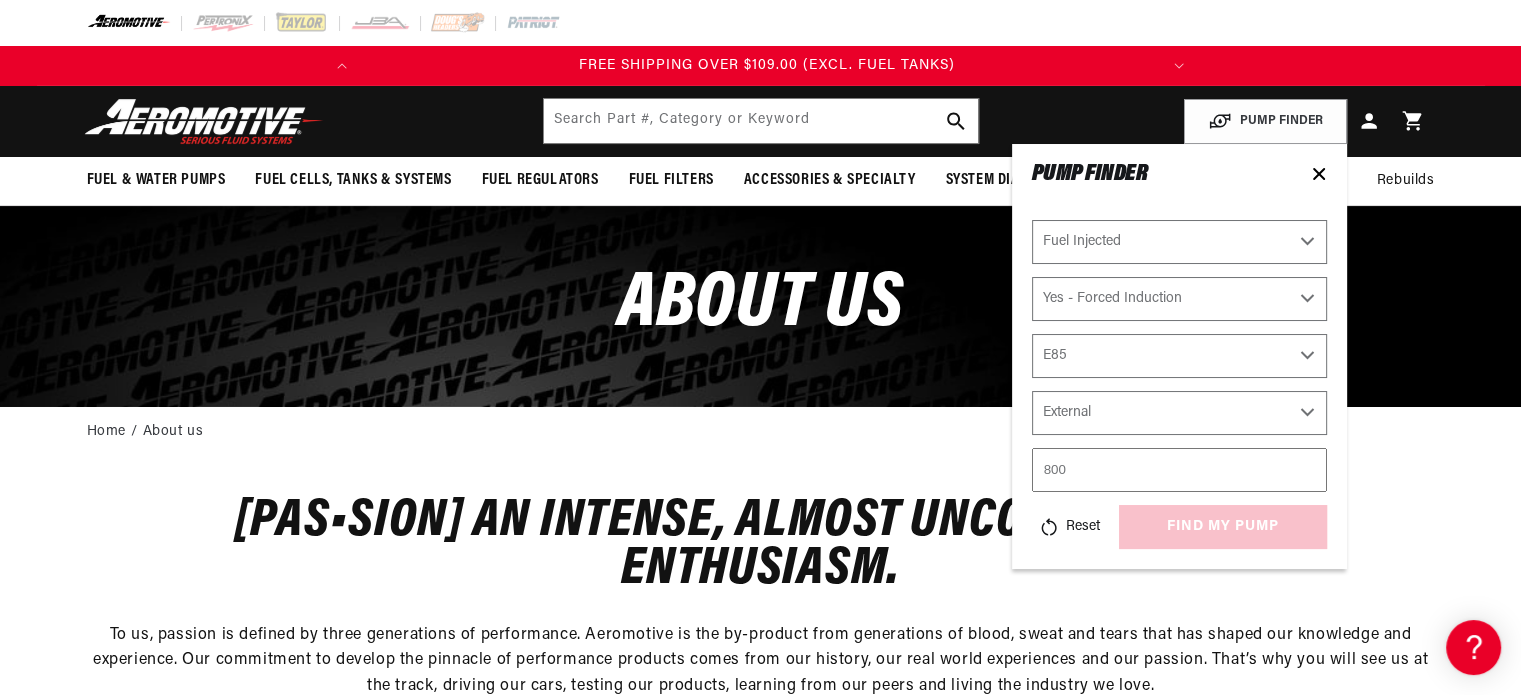 type on "800" 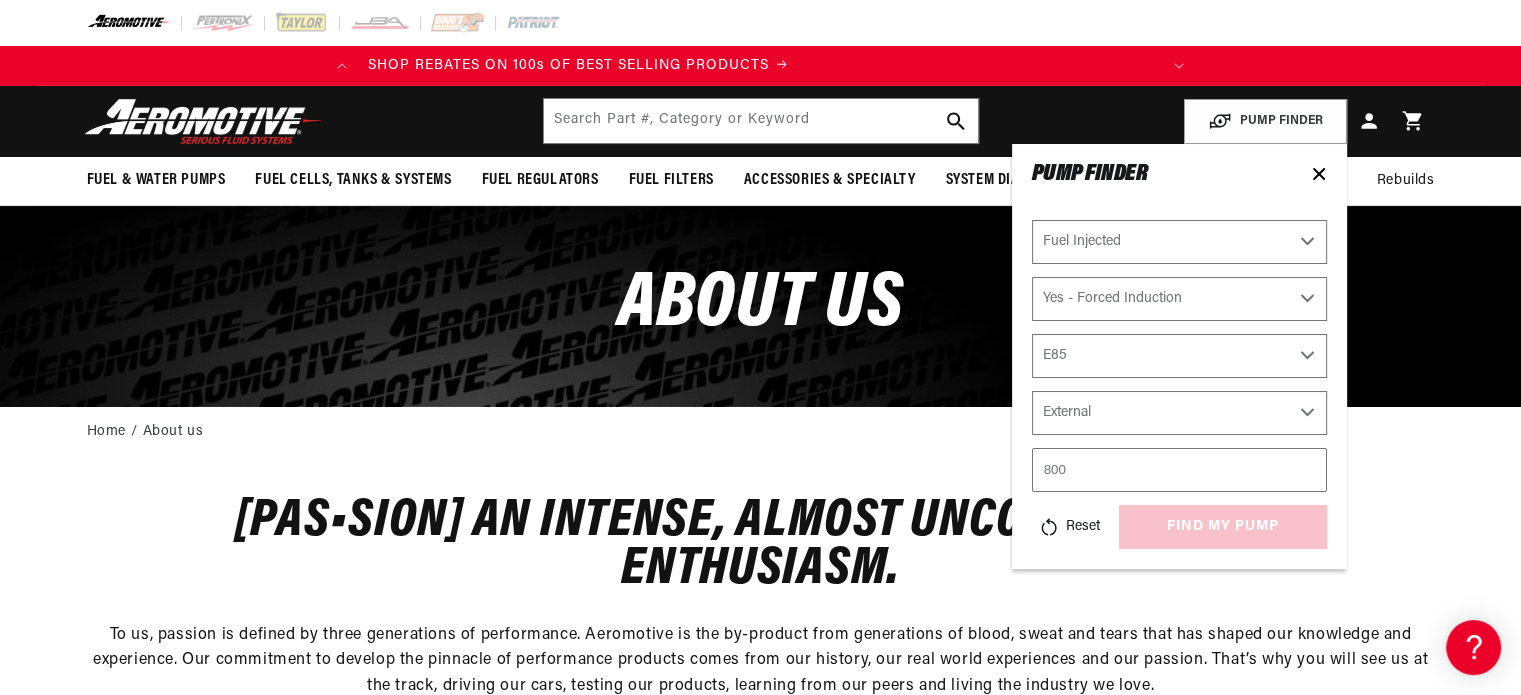 scroll, scrollTop: 0, scrollLeft: 0, axis: both 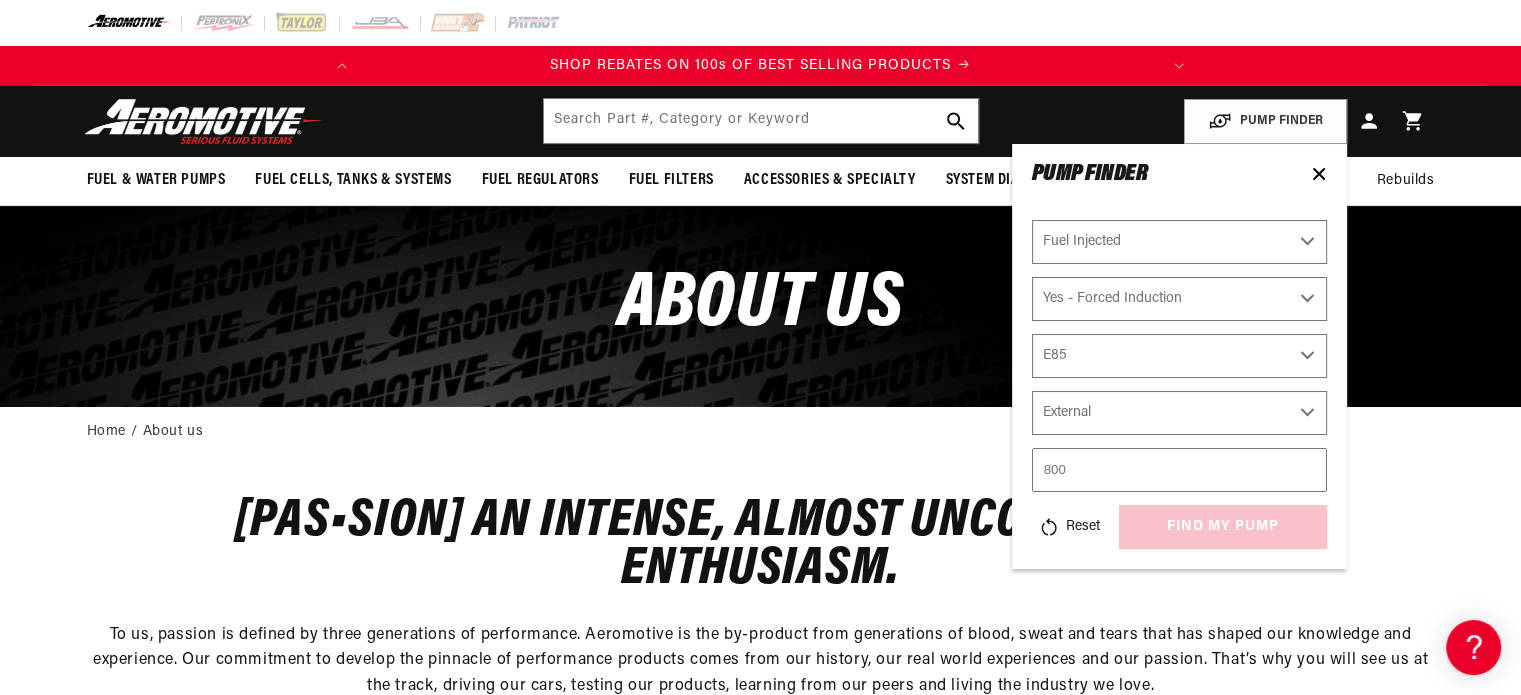 click on "Reset
find my pump" at bounding box center (1179, 527) 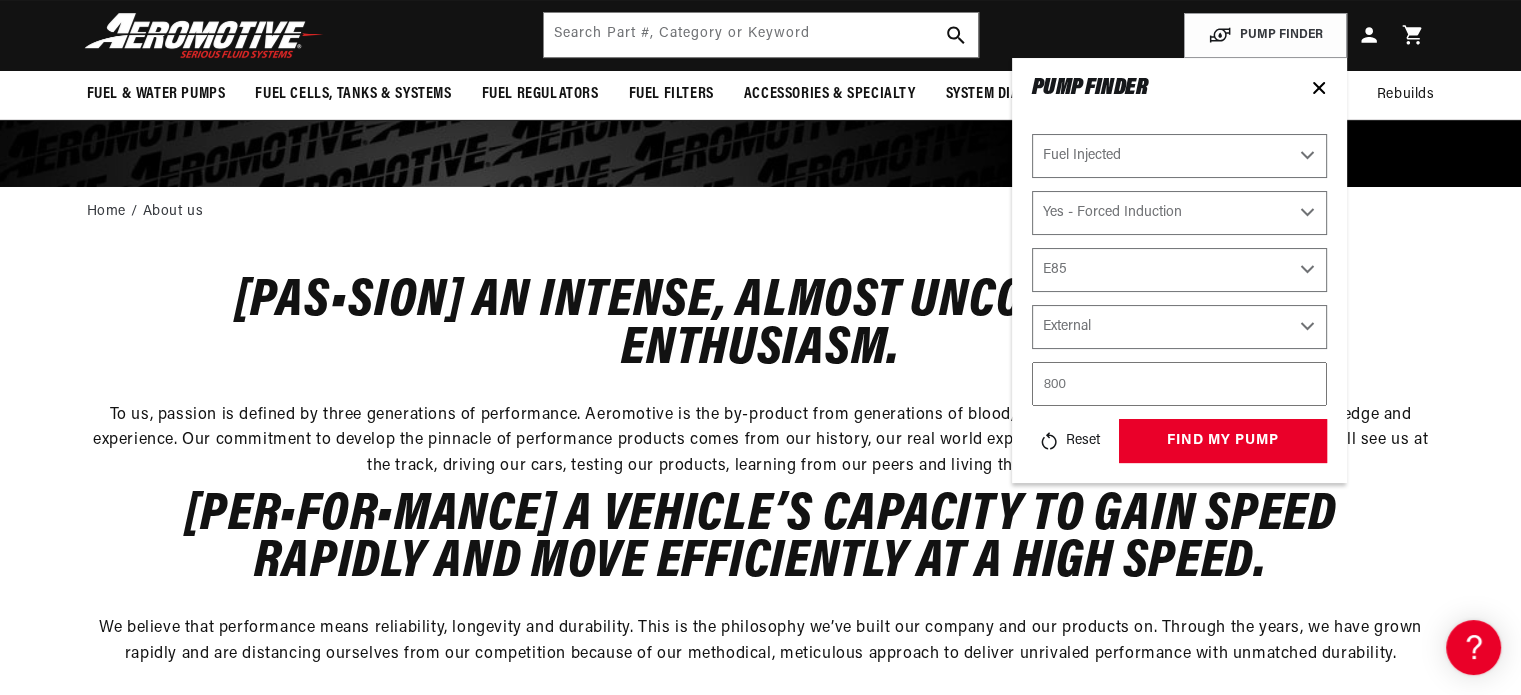 scroll, scrollTop: 100, scrollLeft: 0, axis: vertical 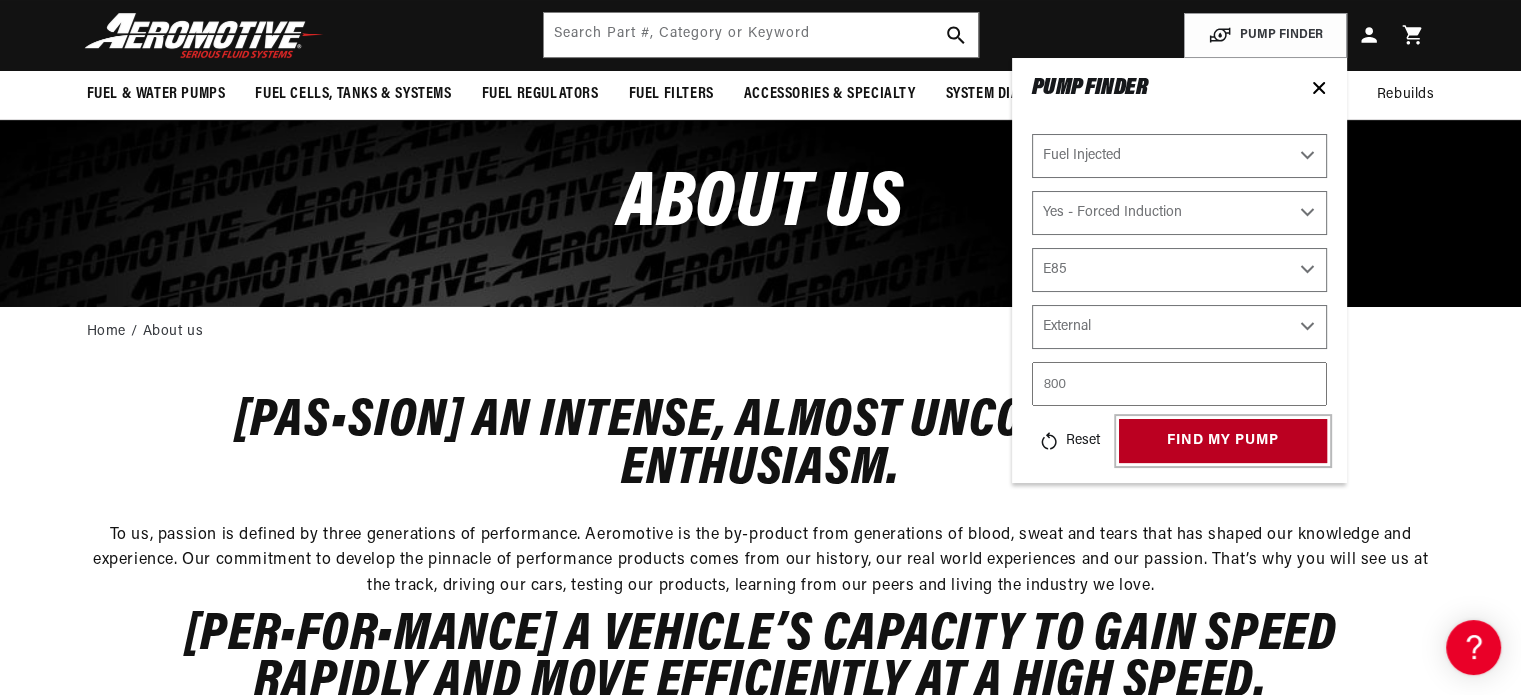click on "find my pump" at bounding box center (1223, 441) 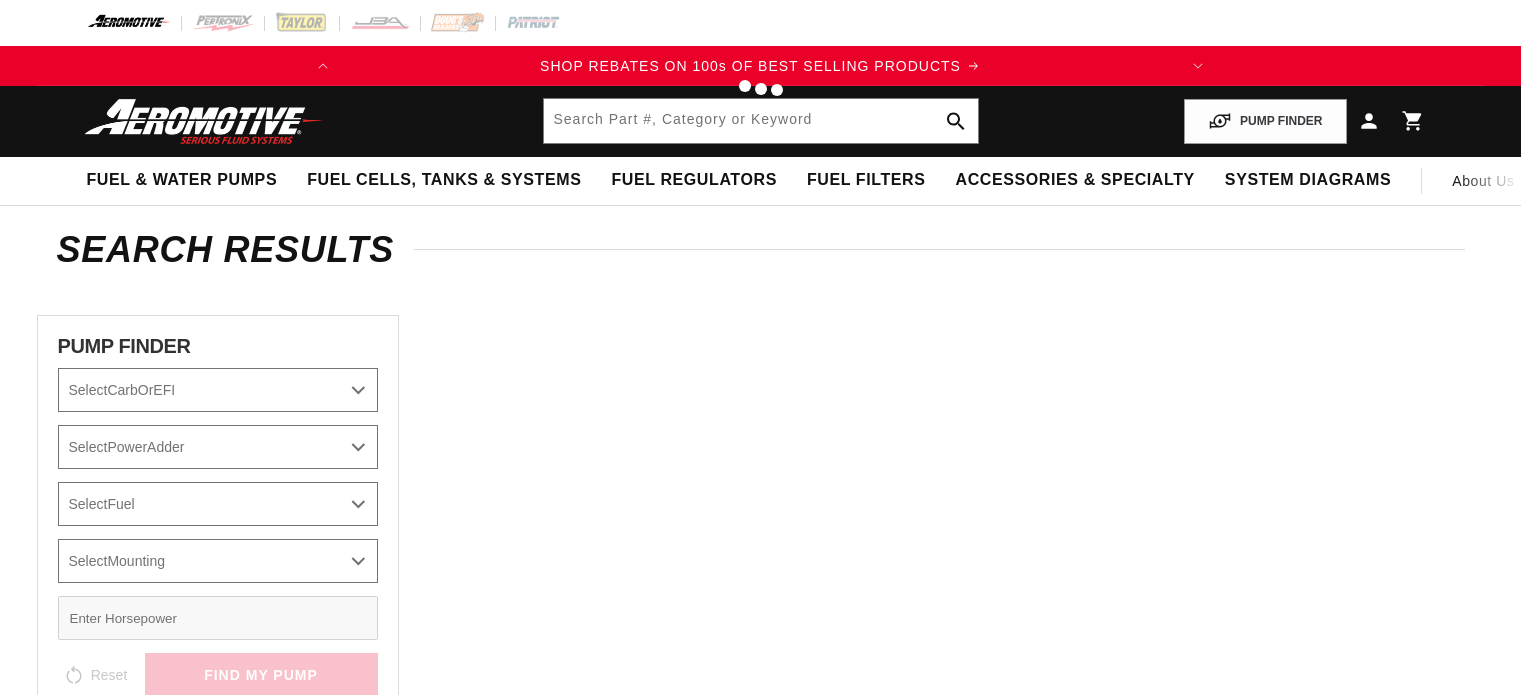 scroll, scrollTop: 0, scrollLeft: 0, axis: both 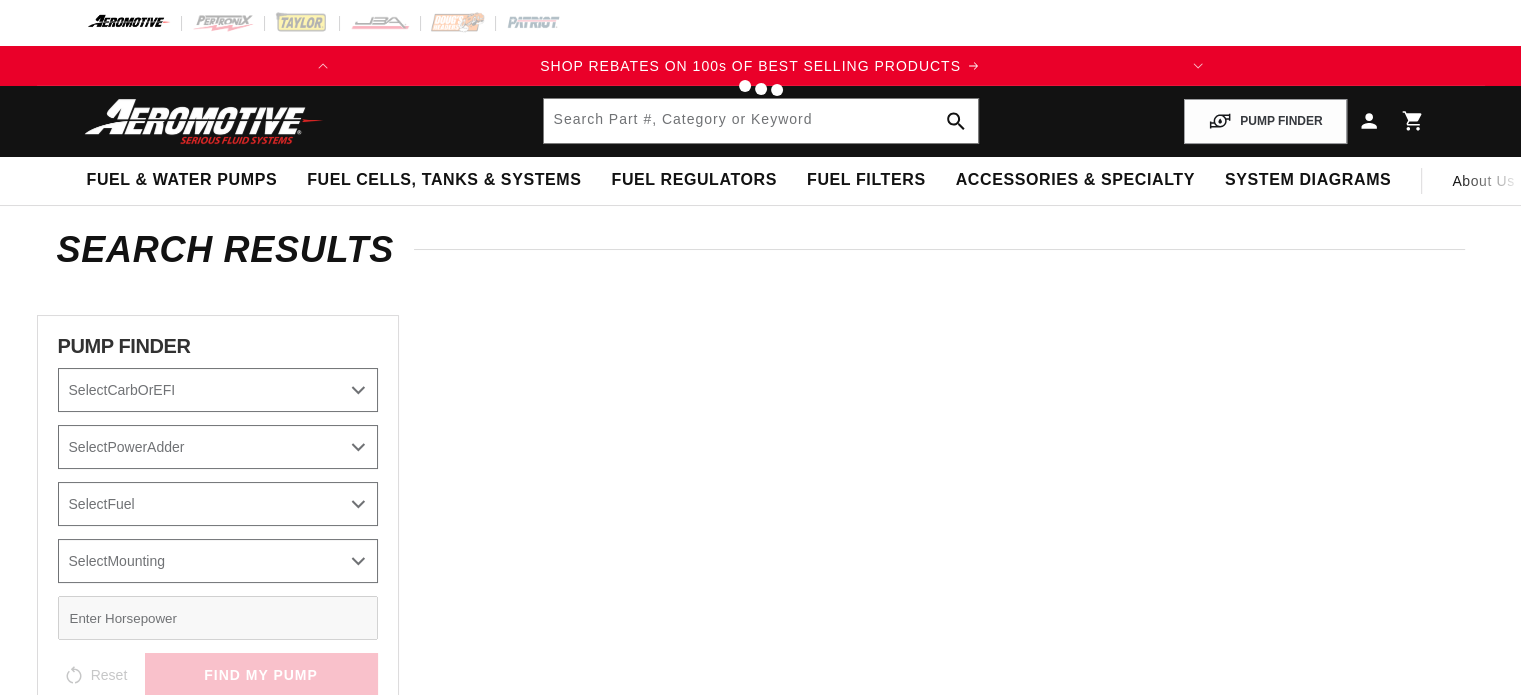 select on "Fuel-Injected" 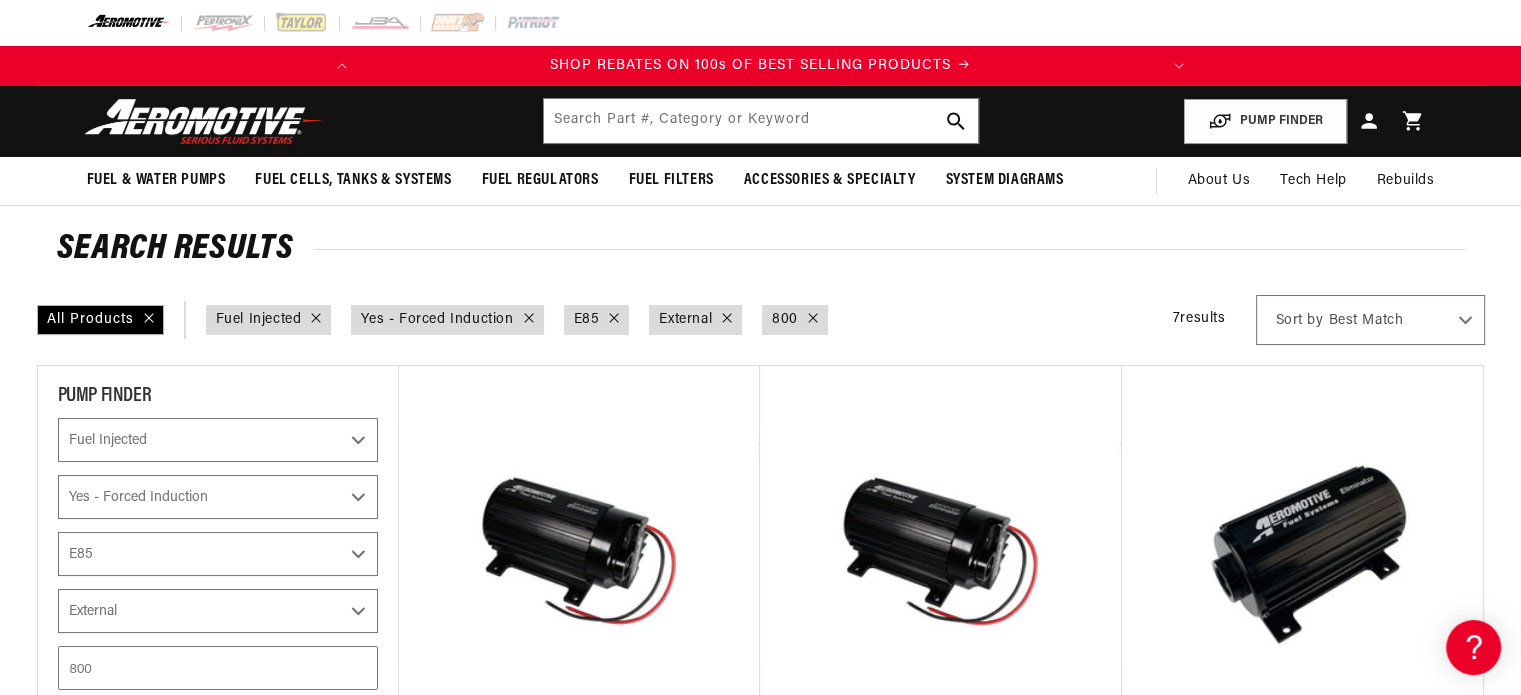 scroll, scrollTop: 0, scrollLeft: 0, axis: both 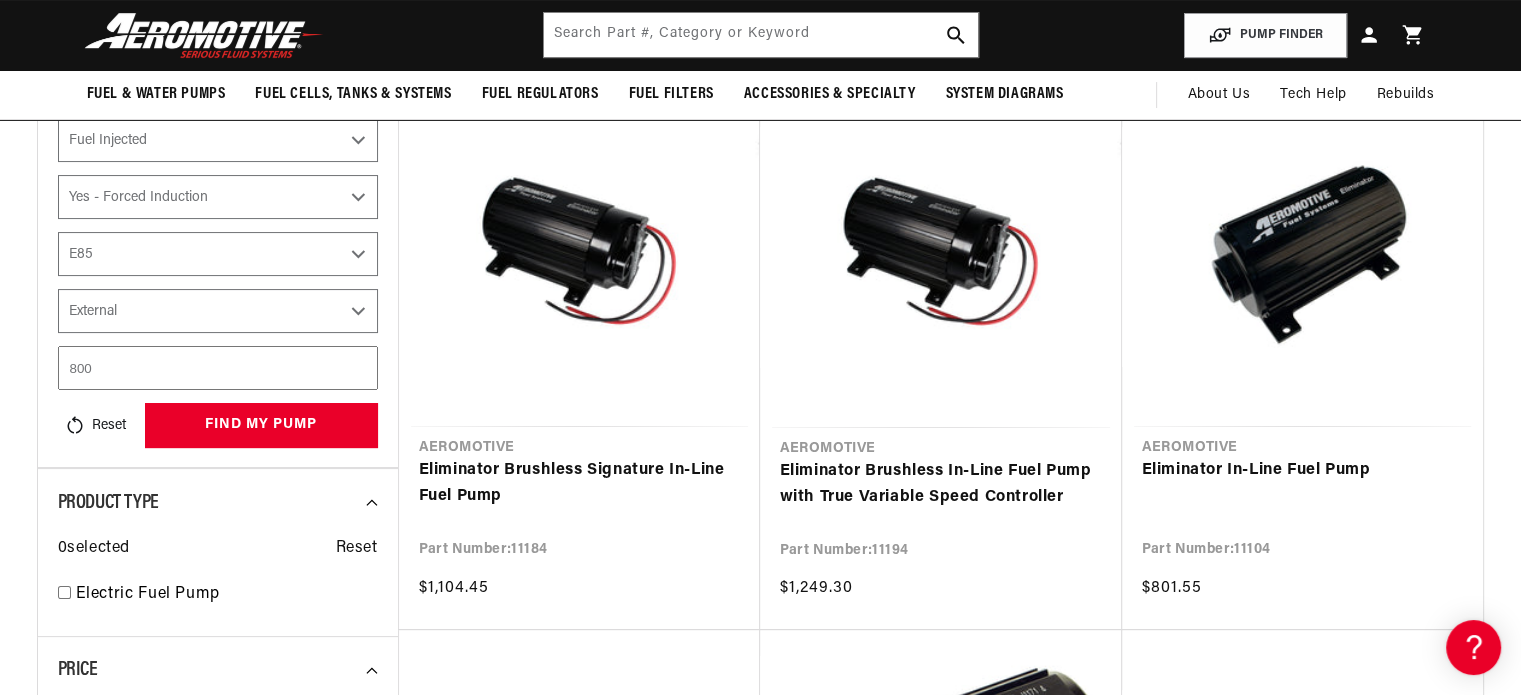 click on "800" at bounding box center (218, 368) 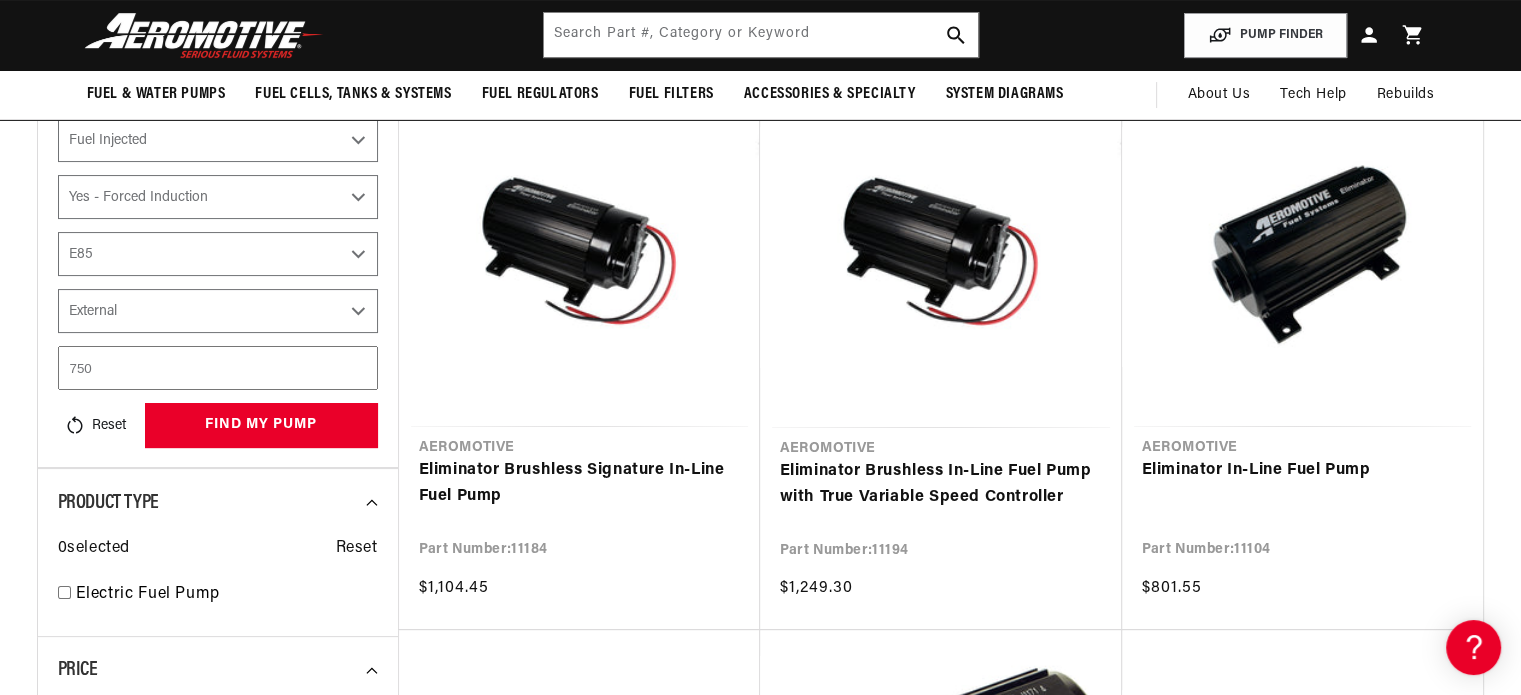 type on "750" 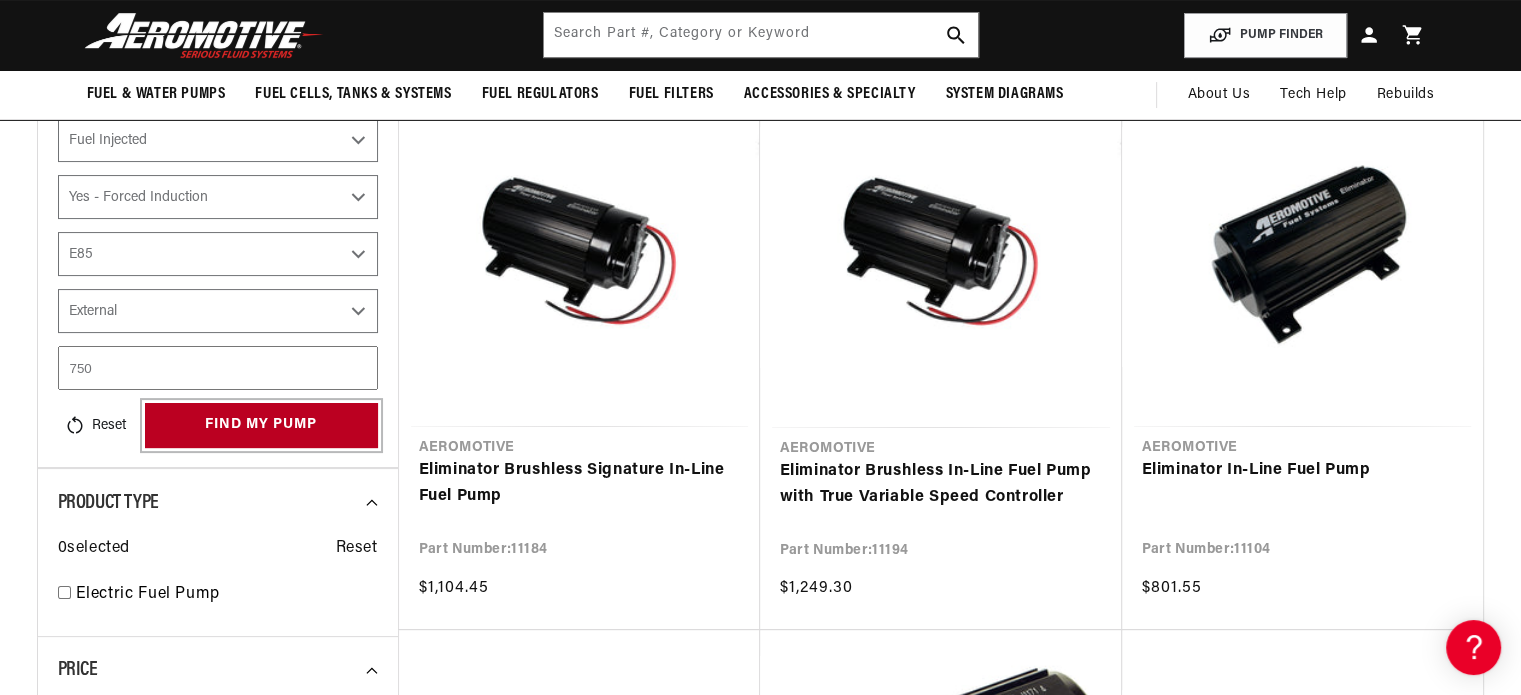 select on "Fuel-Injected" 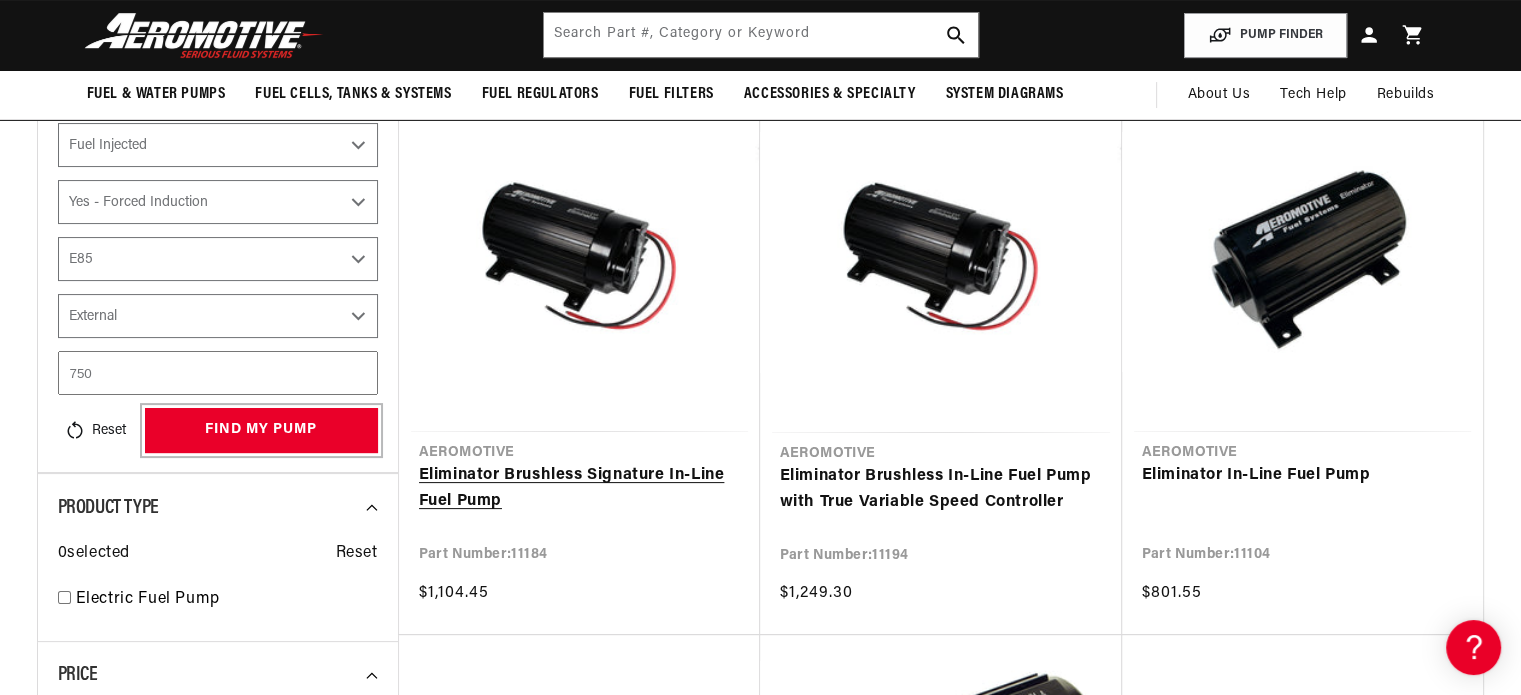 scroll, scrollTop: 0, scrollLeft: 0, axis: both 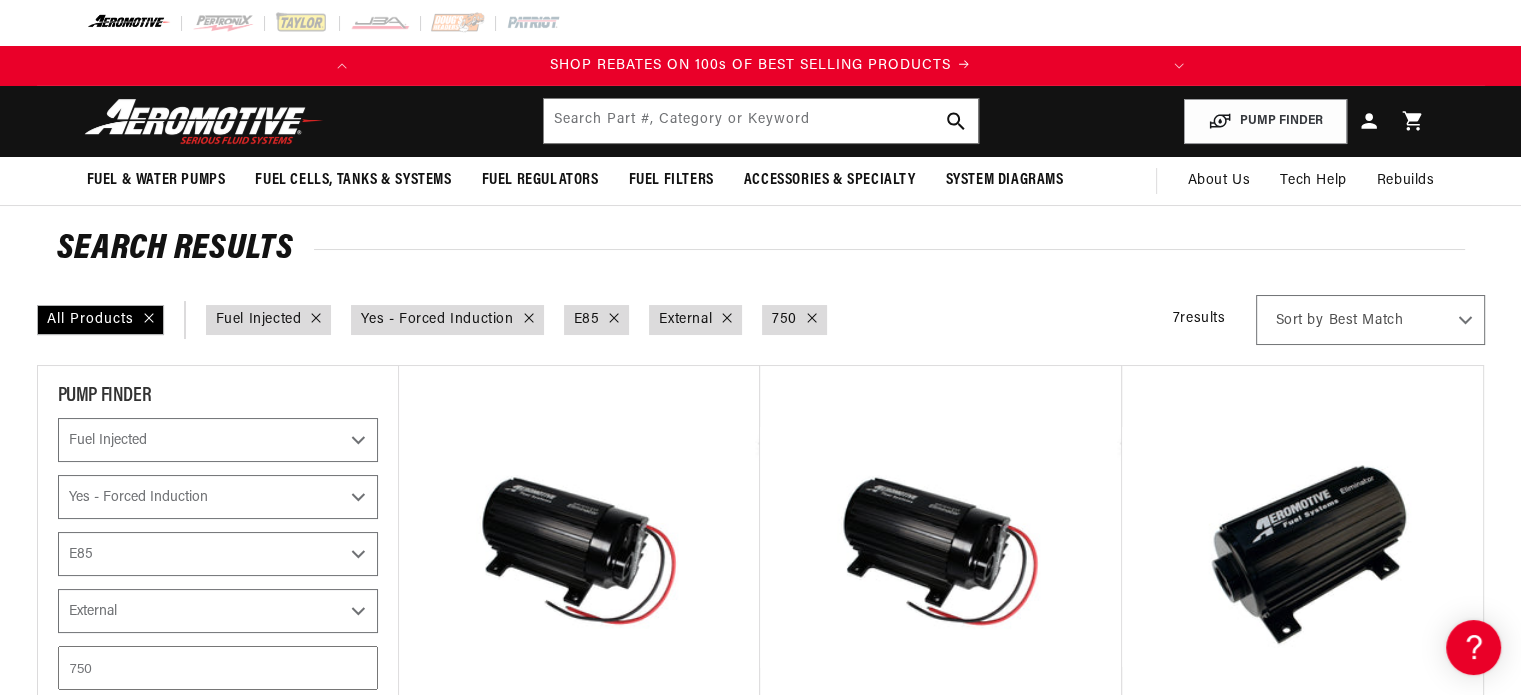 click 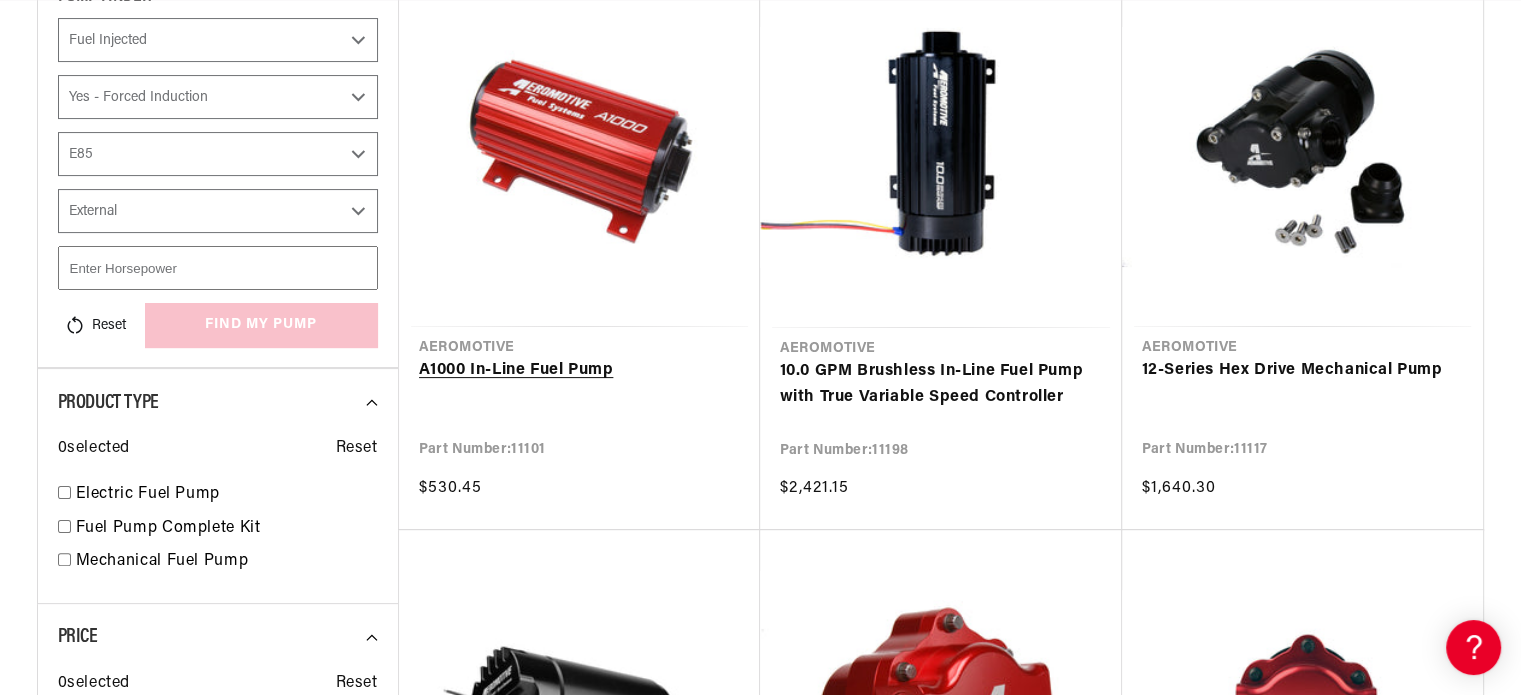 click on "A1000 In-Line Fuel Pump" at bounding box center (579, 371) 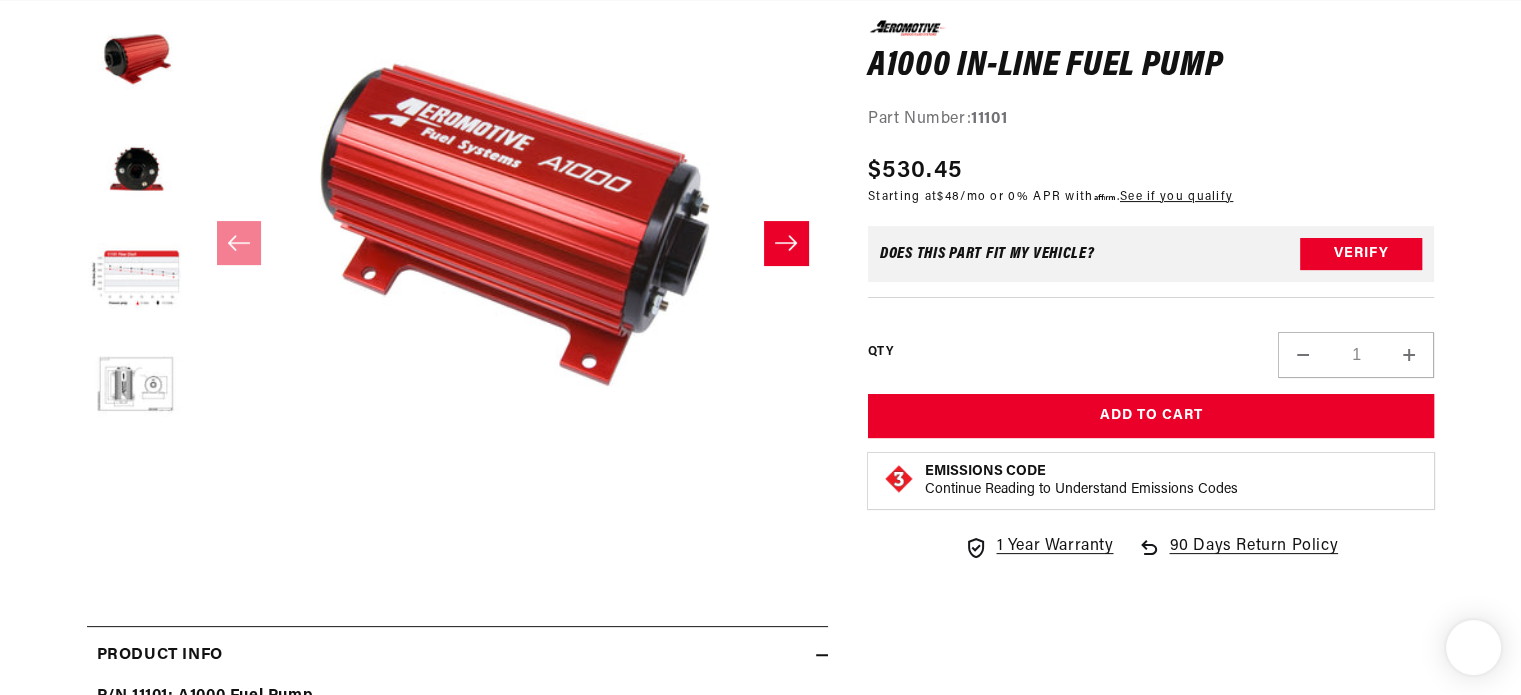 scroll, scrollTop: 400, scrollLeft: 0, axis: vertical 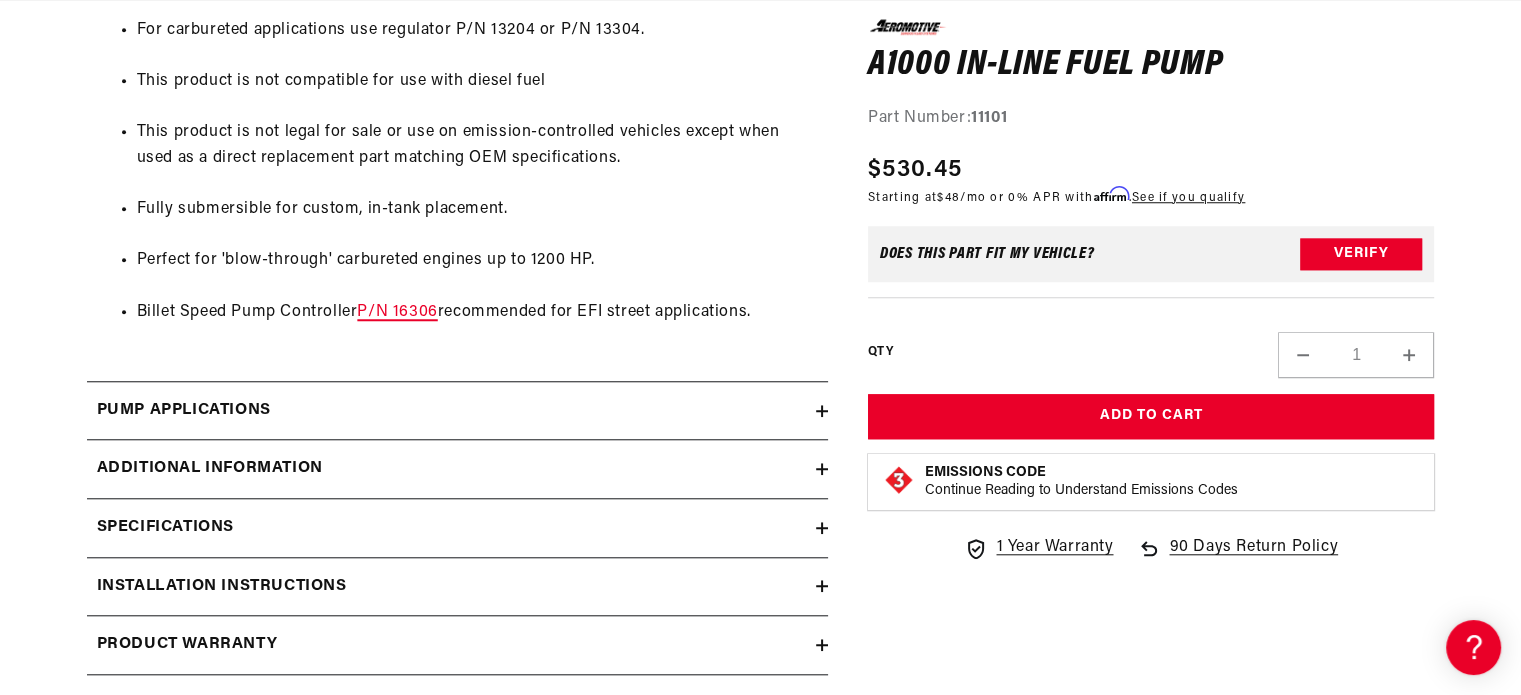 click on "P/N 16306" at bounding box center [397, 312] 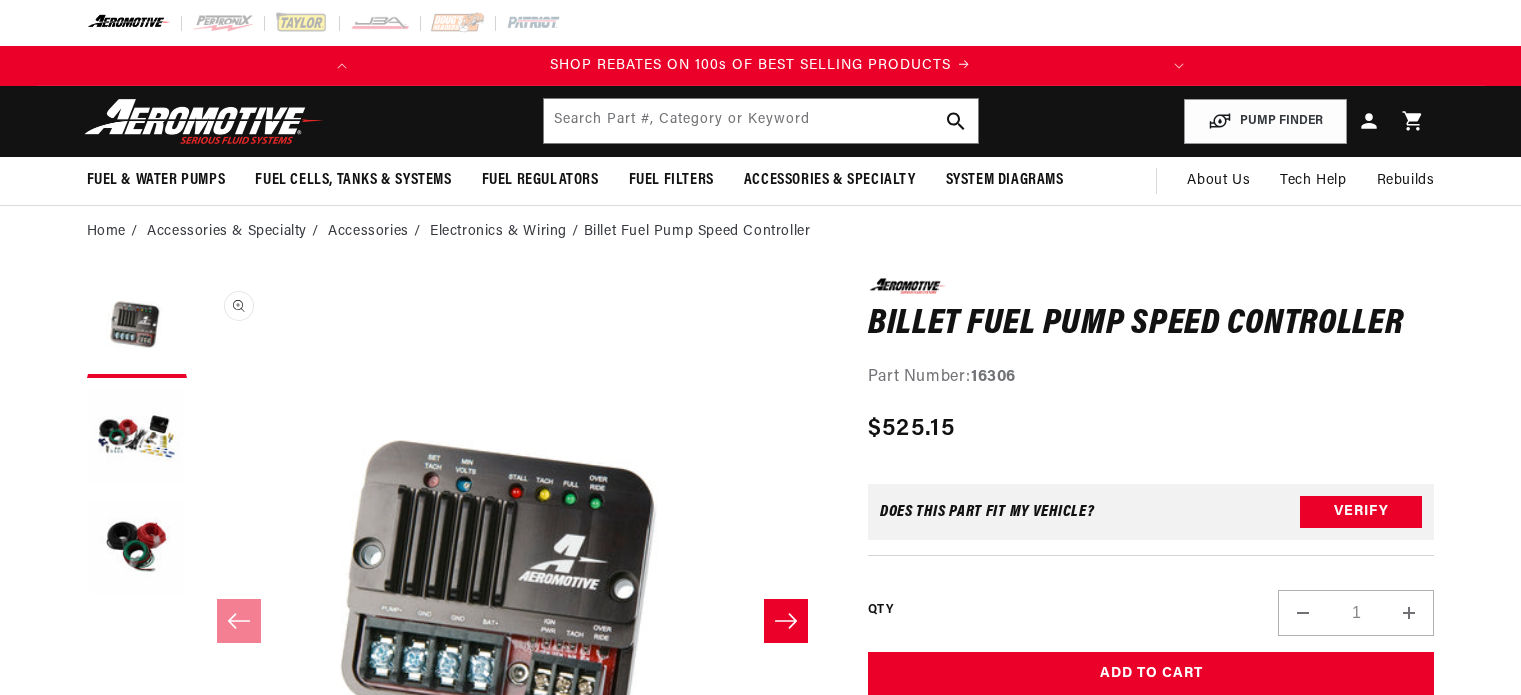 scroll, scrollTop: 0, scrollLeft: 0, axis: both 